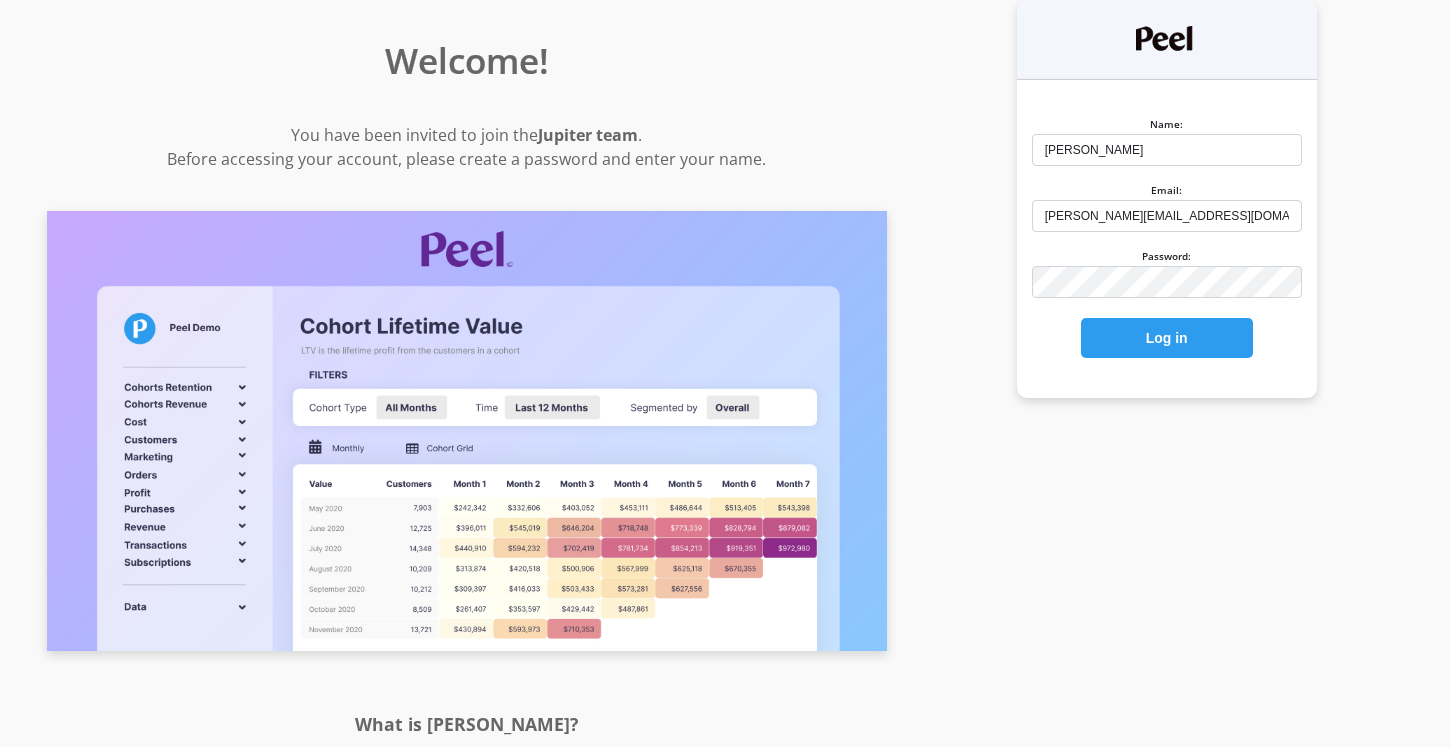 scroll, scrollTop: 0, scrollLeft: 0, axis: both 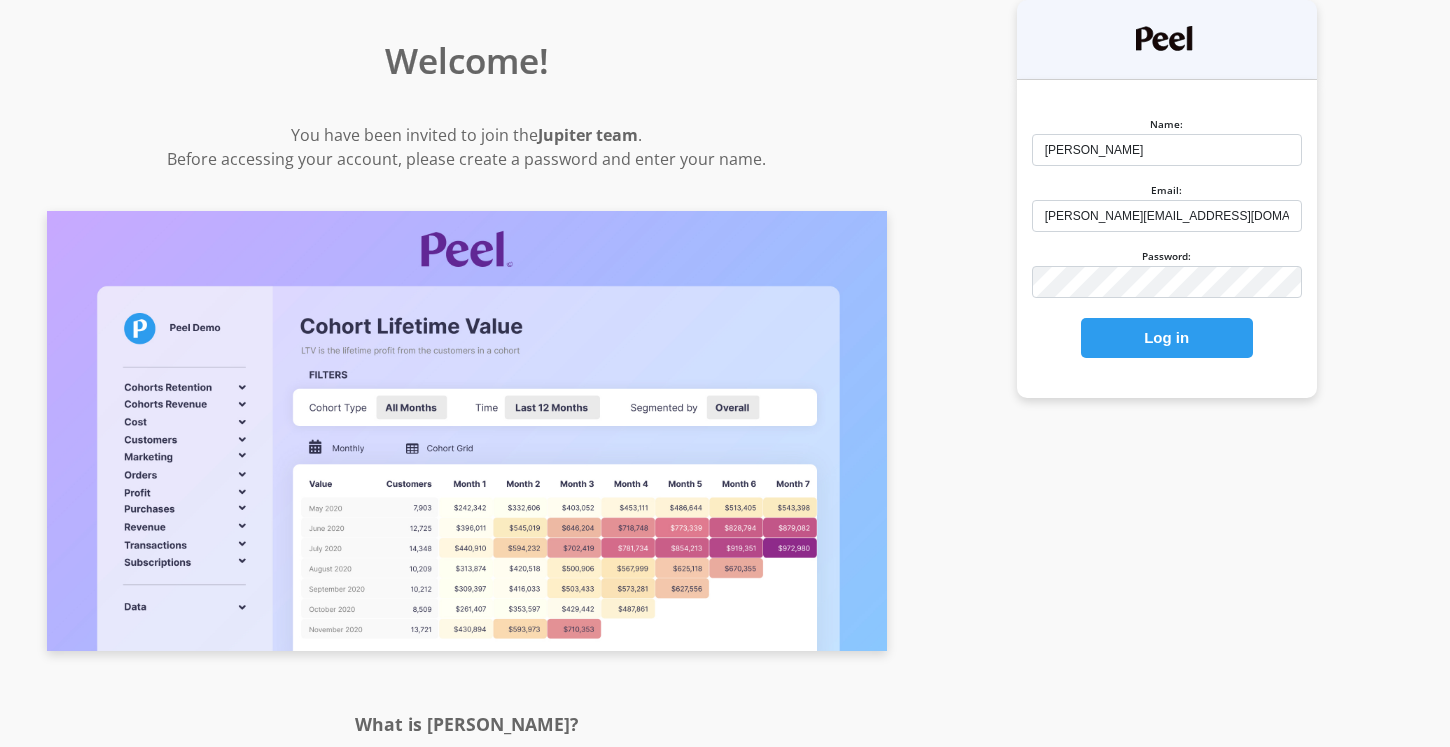 click on "Log in" at bounding box center (1167, 338) 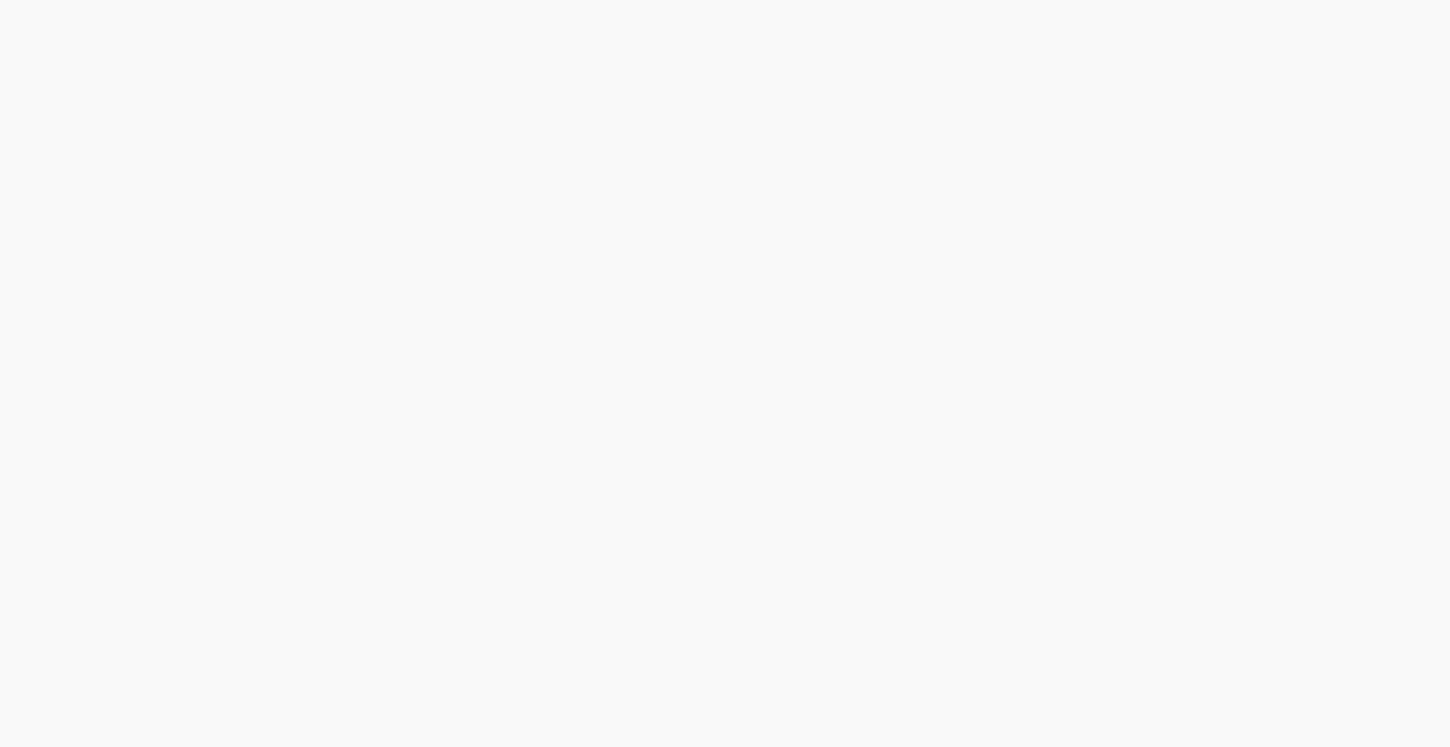 scroll, scrollTop: 0, scrollLeft: 0, axis: both 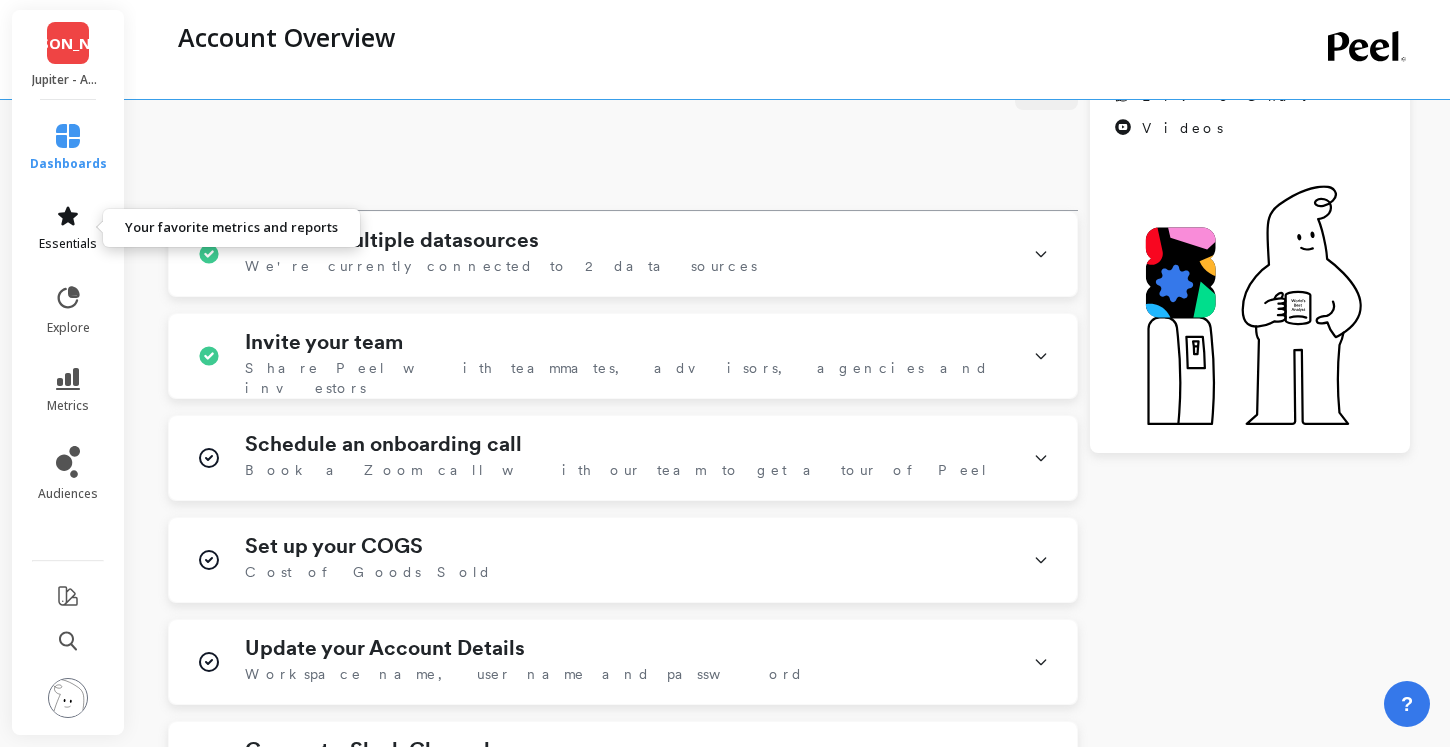 click on "essentials" at bounding box center [68, 228] 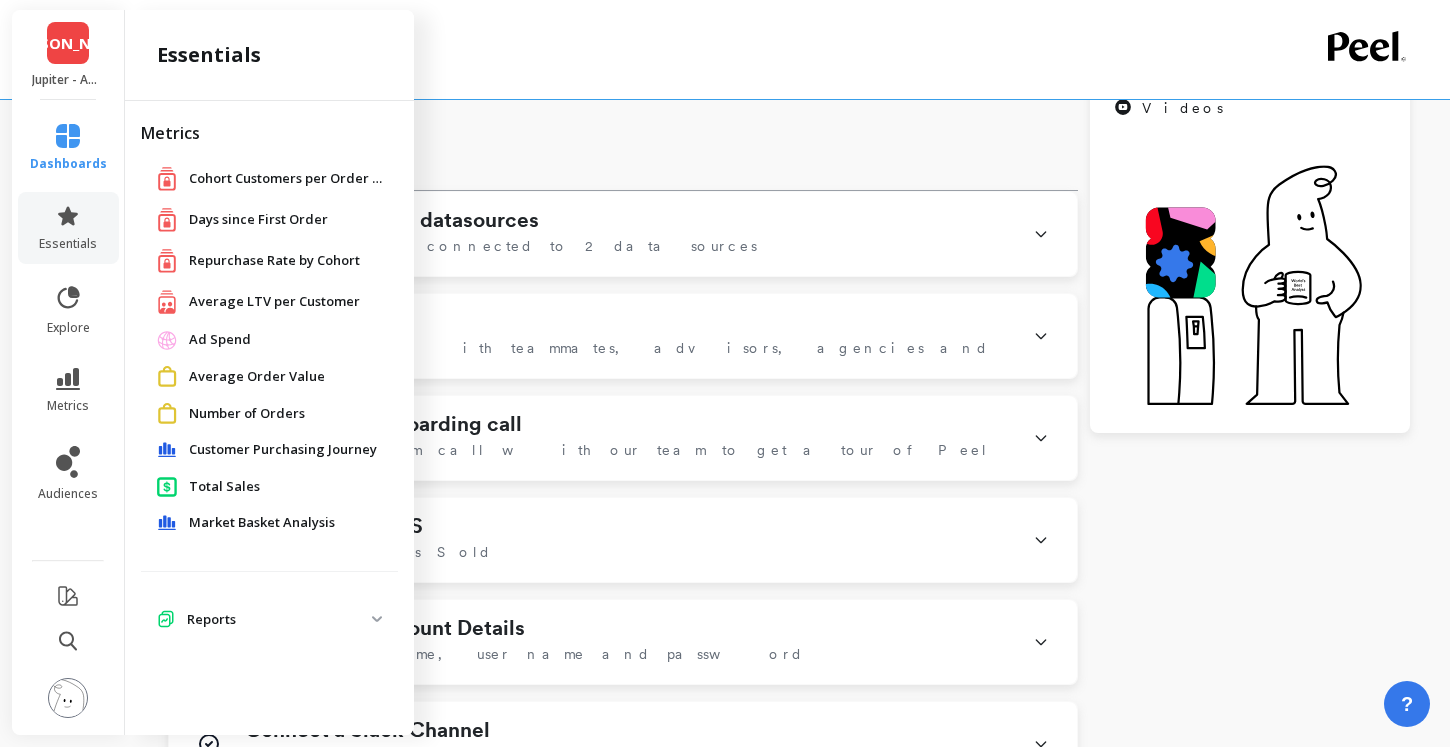 click on "Average LTV per Customer" at bounding box center [274, 302] 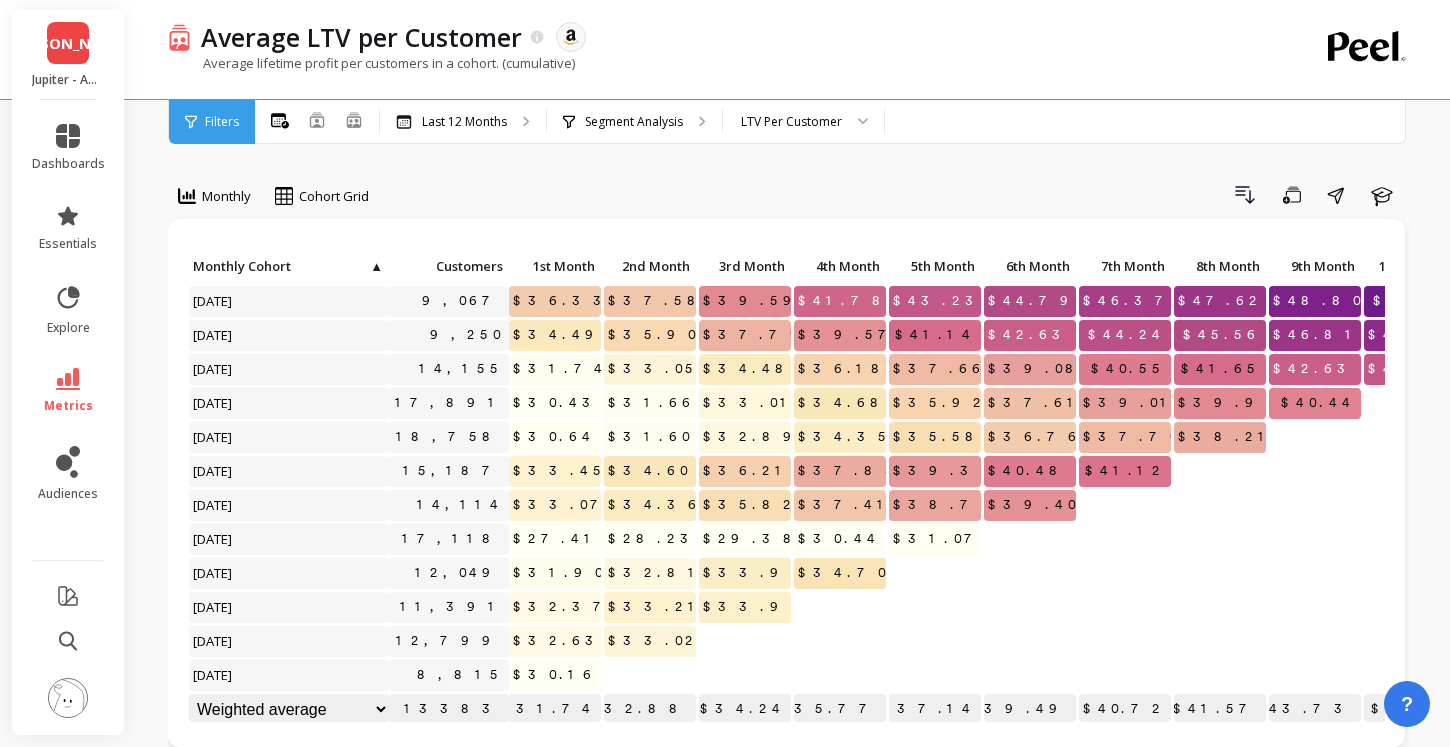 scroll, scrollTop: 1, scrollLeft: 0, axis: vertical 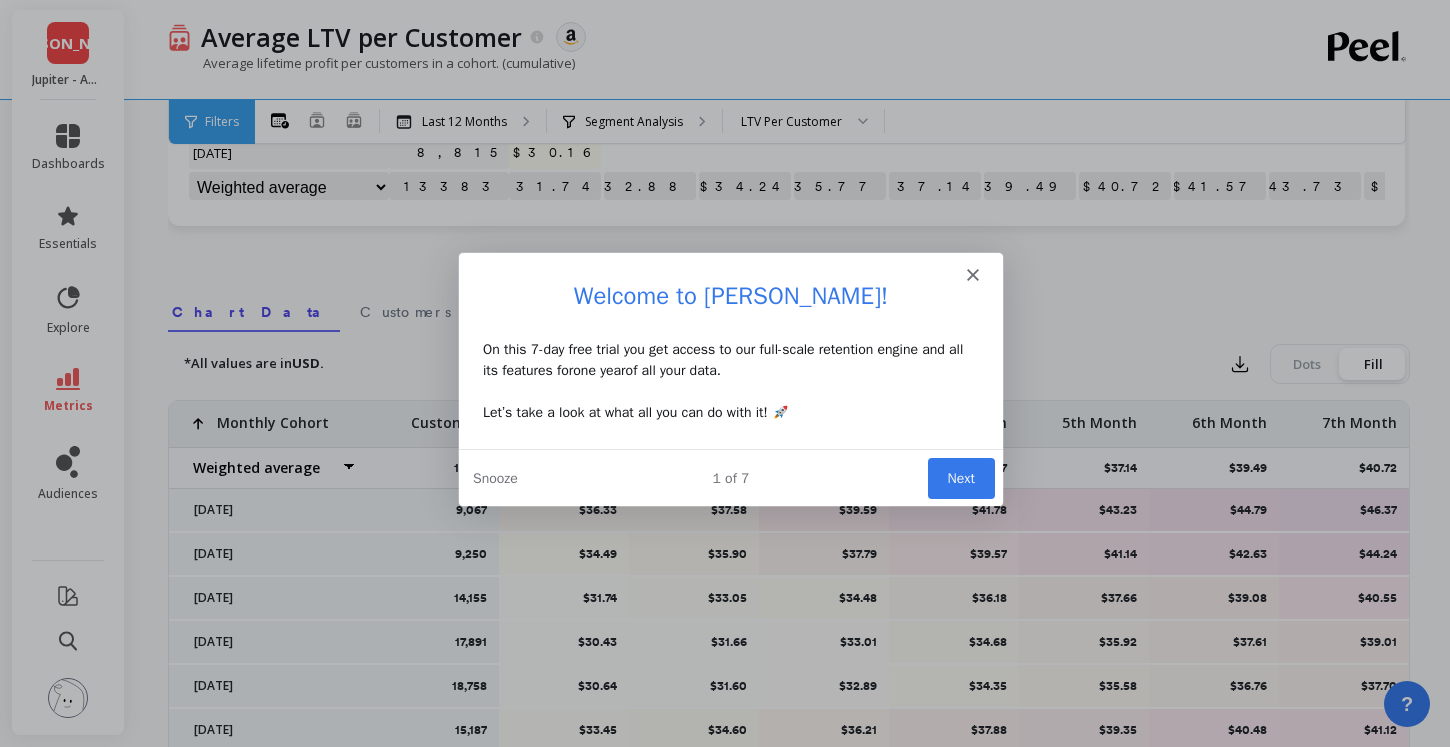 click on "Next" at bounding box center [960, 476] 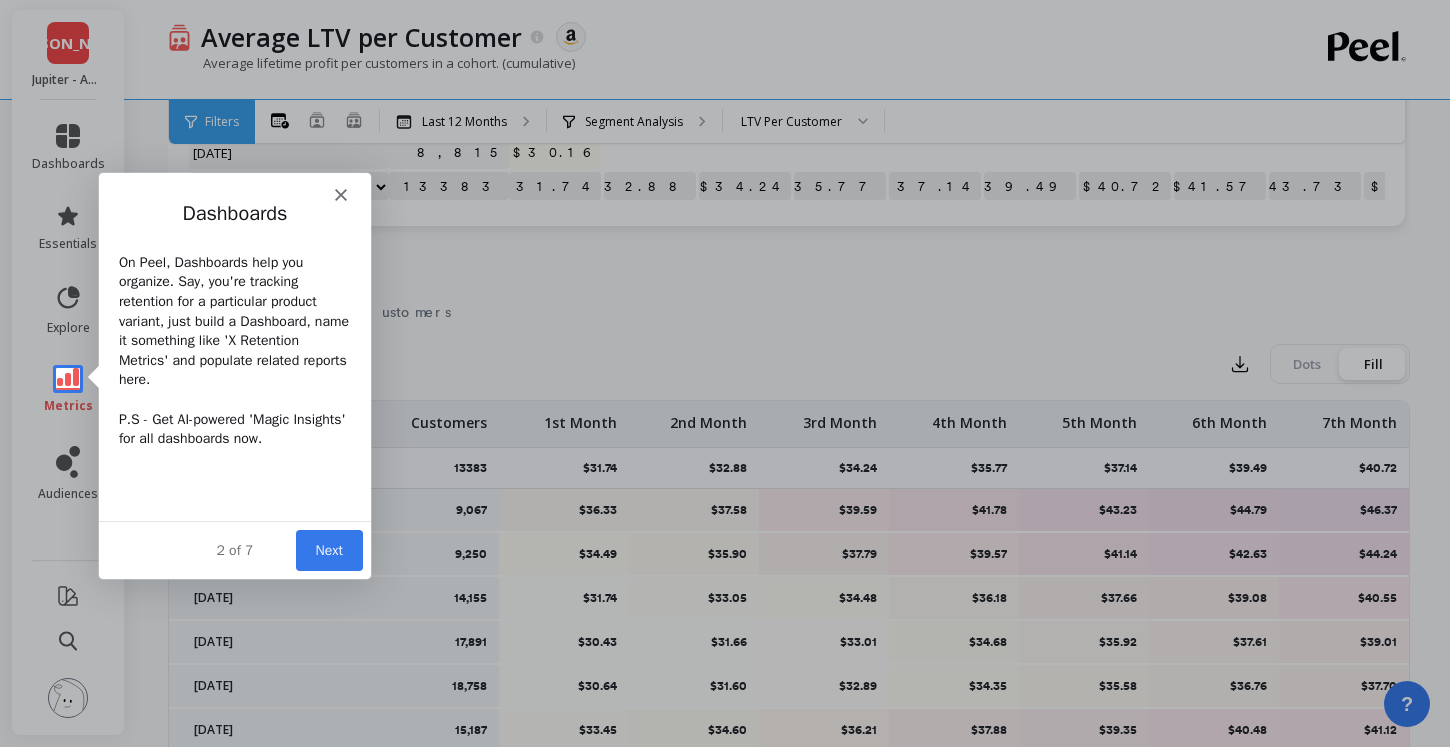scroll, scrollTop: 0, scrollLeft: 0, axis: both 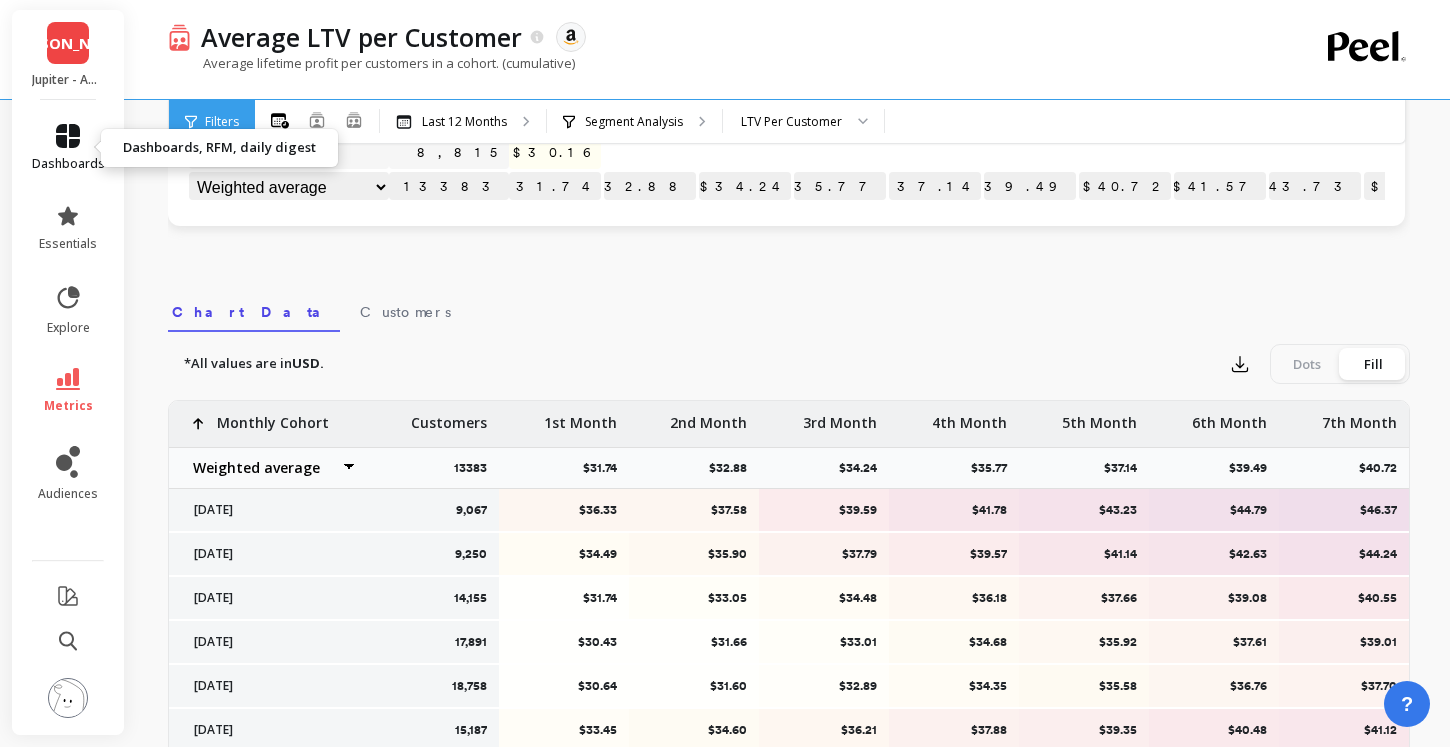 click 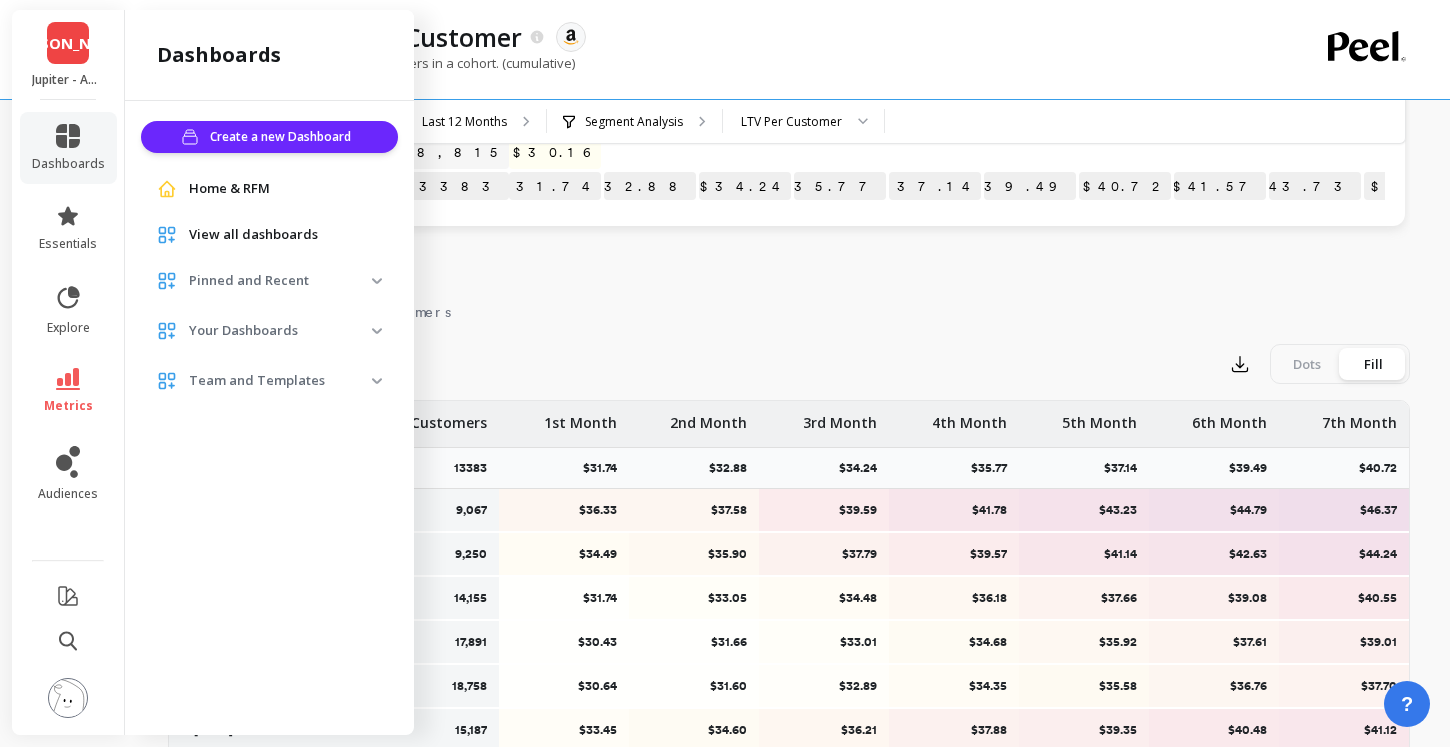 click at bounding box center (377, 331) 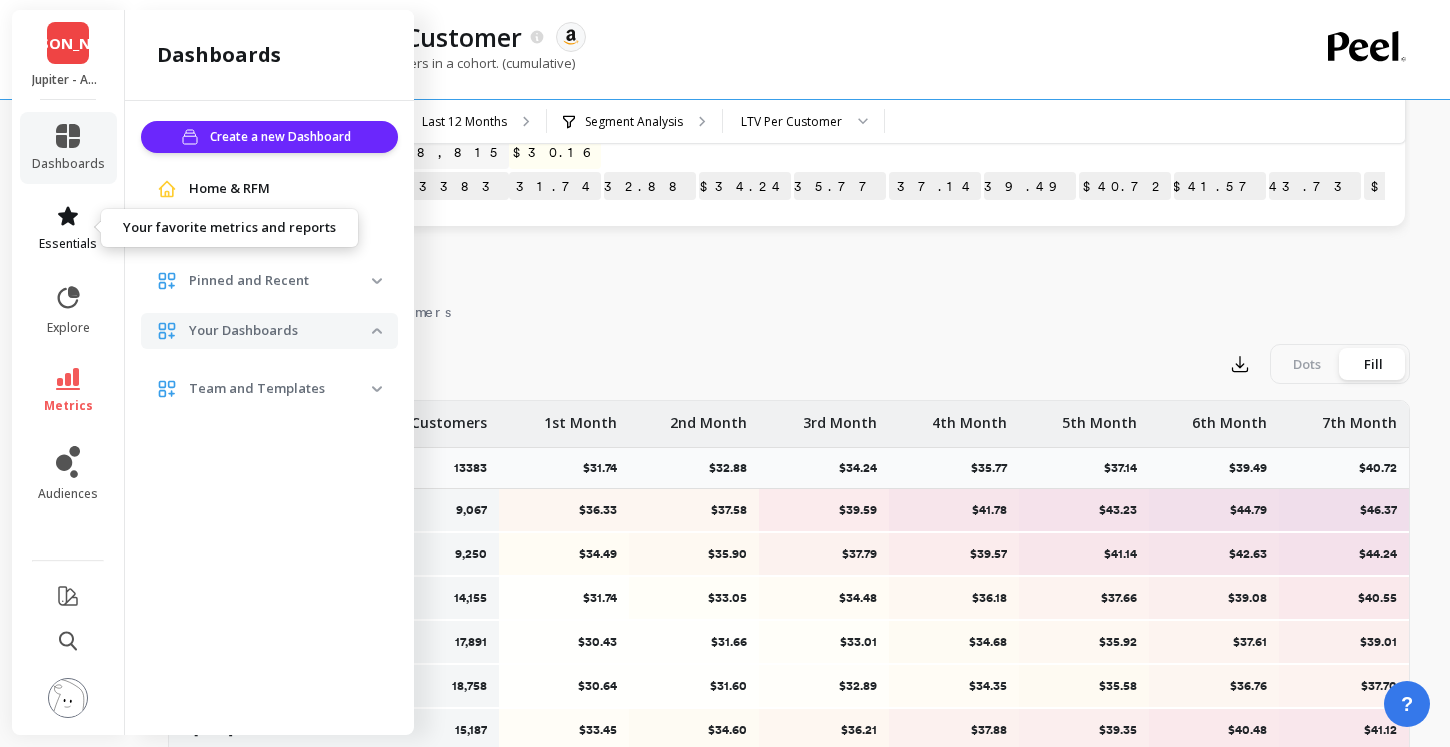 click on "essentials" at bounding box center (68, 228) 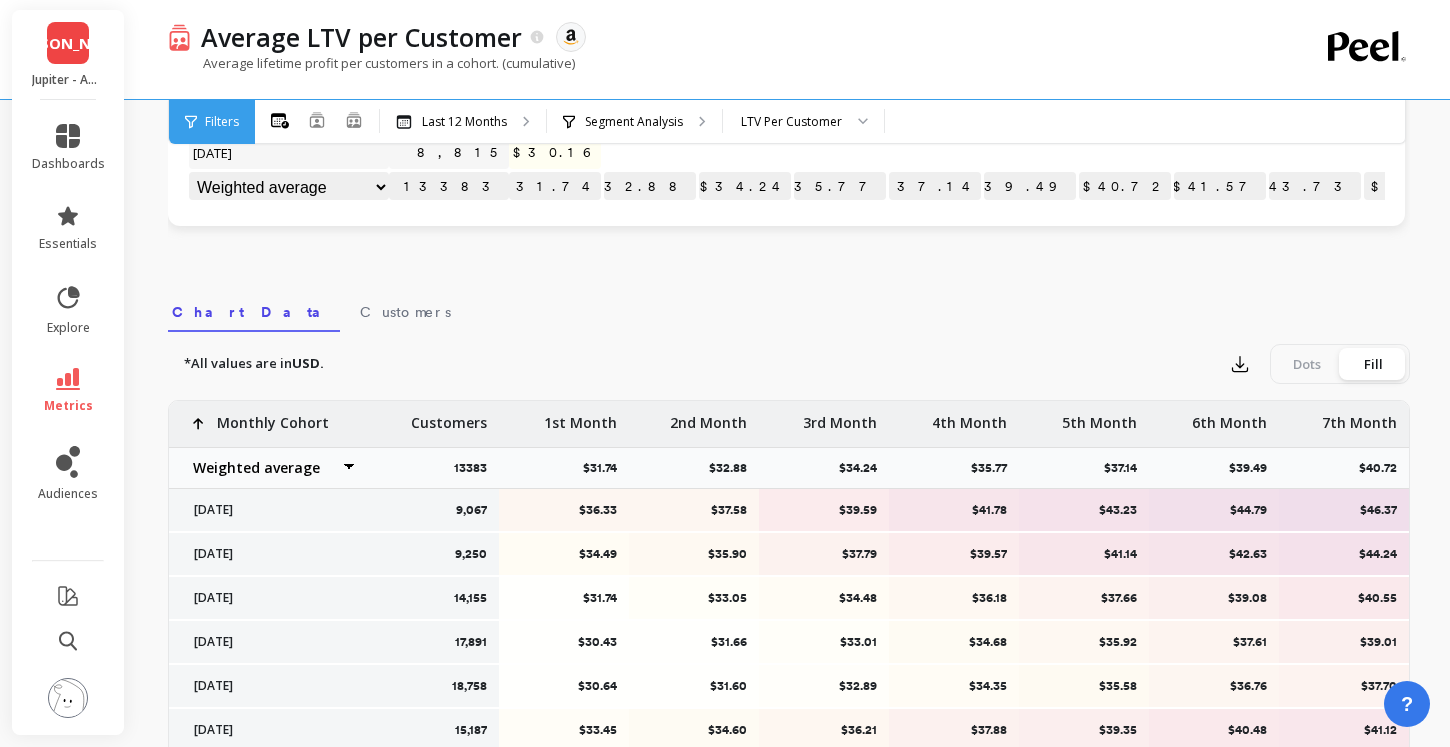 click on "*All values are in  USD. Export Dots Fill 9,067 $36.33 $37.58 $39.59 $41.78 $43.23 $44.79 $46.37 $47.62 9,250 $34.49 $35.90 $37.79 $39.57 $41.14 $42.63 $44.24 $45.56 14,155 $31.74 $33.05 $34.48 $36.18 $37.66 $39.08 $40.55 $41.65 17,891 $30.43 $31.66 $33.01 $34.68 $35.92 $37.61 $39.01 $39.90 18,758 $30.64 $31.60 $32.89 $34.35 $35.58 $36.76 $37.70 $38.21 15,187 $33.45 $34.60 $36.21 $37.88 $39.35 $40.48 $41.12 n/a 14,114 $33.07 $34.36 $35.82 $37.41 $38.70 $39.40 n/a n/a 17,118 $27.41 $28.23 $29.38 $30.44 $31.07 n/a n/a n/a 12,049 $31.90 $32.81 $33.99 $34.70 n/a n/a n/a n/a 11,391 $32.37 $33.21 $33.94 n/a n/a n/a n/a n/a 12,799 $32.63 $33.02 n/a n/a n/a n/a n/a n/a 8,815 $30.16 n/a n/a n/a n/a n/a n/a n/a Monthly Cohort Weighted average Weighted average excl. current month Sum [PERSON_NAME] Customers   13383 1st Month   $31.74 2nd Month   $32.88 3rd Month   $34.24 4th Month   $35.77 5th Month   $37.14 6th Month   $39.49 7th Month   $40.72 8th Month   $41.57 [DATE] [DATE] [DATE] [DATE] [DATE]" at bounding box center [789, 682] 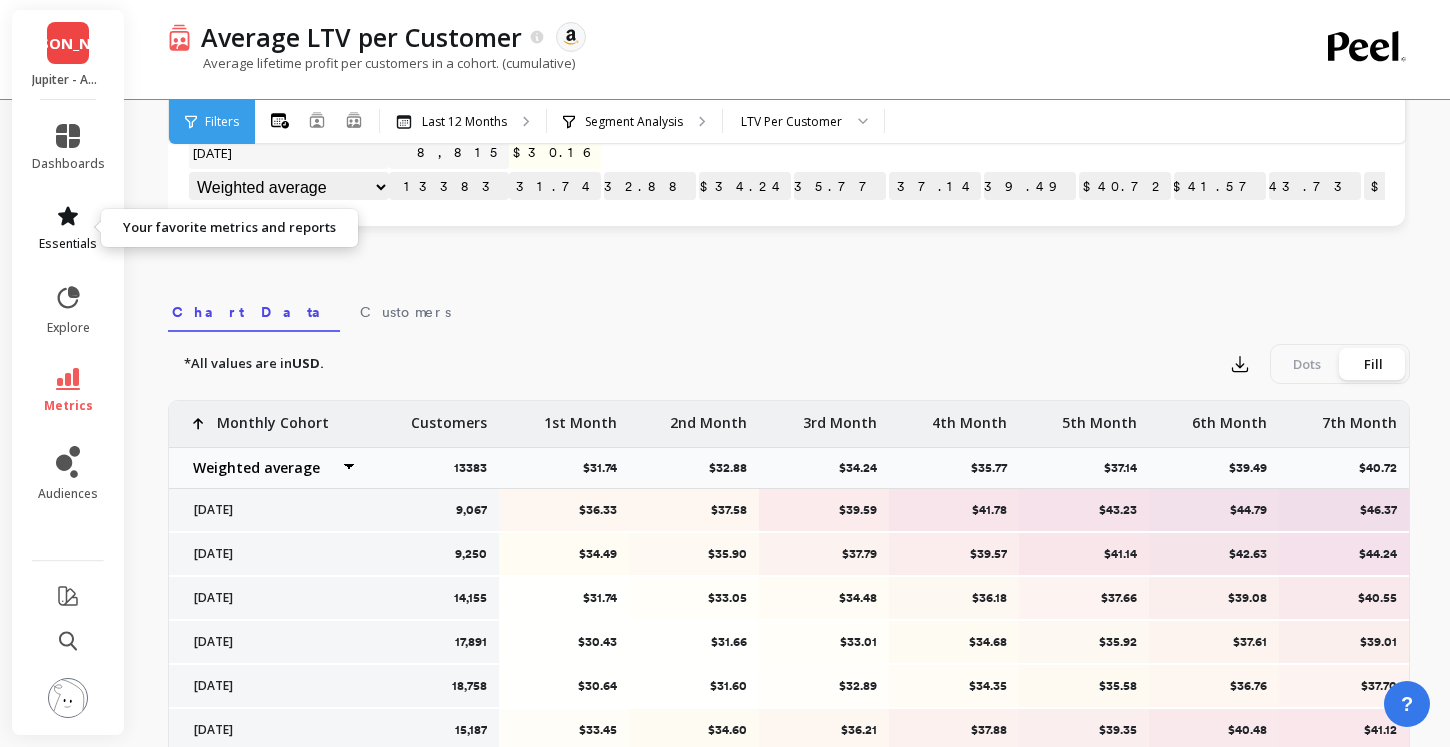 click 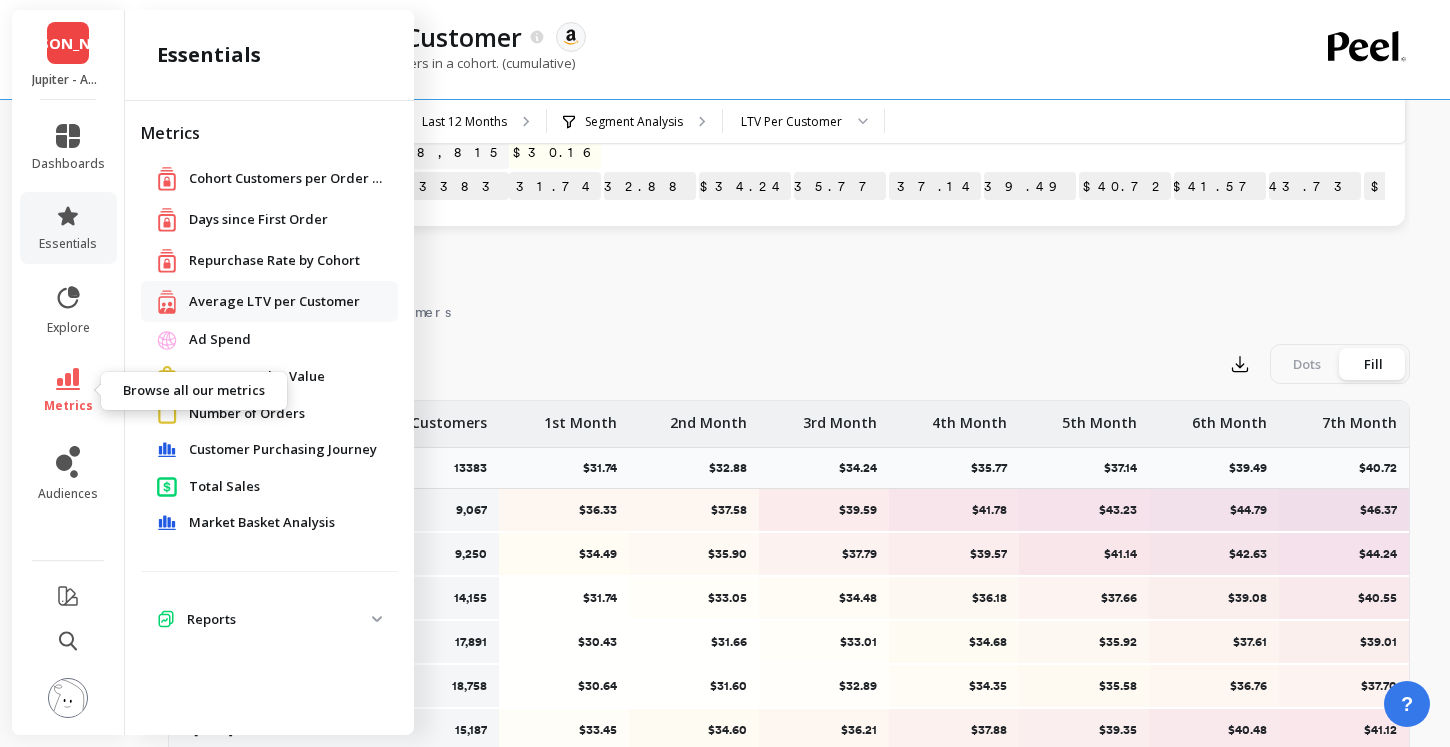 click on "metrics" at bounding box center (68, 391) 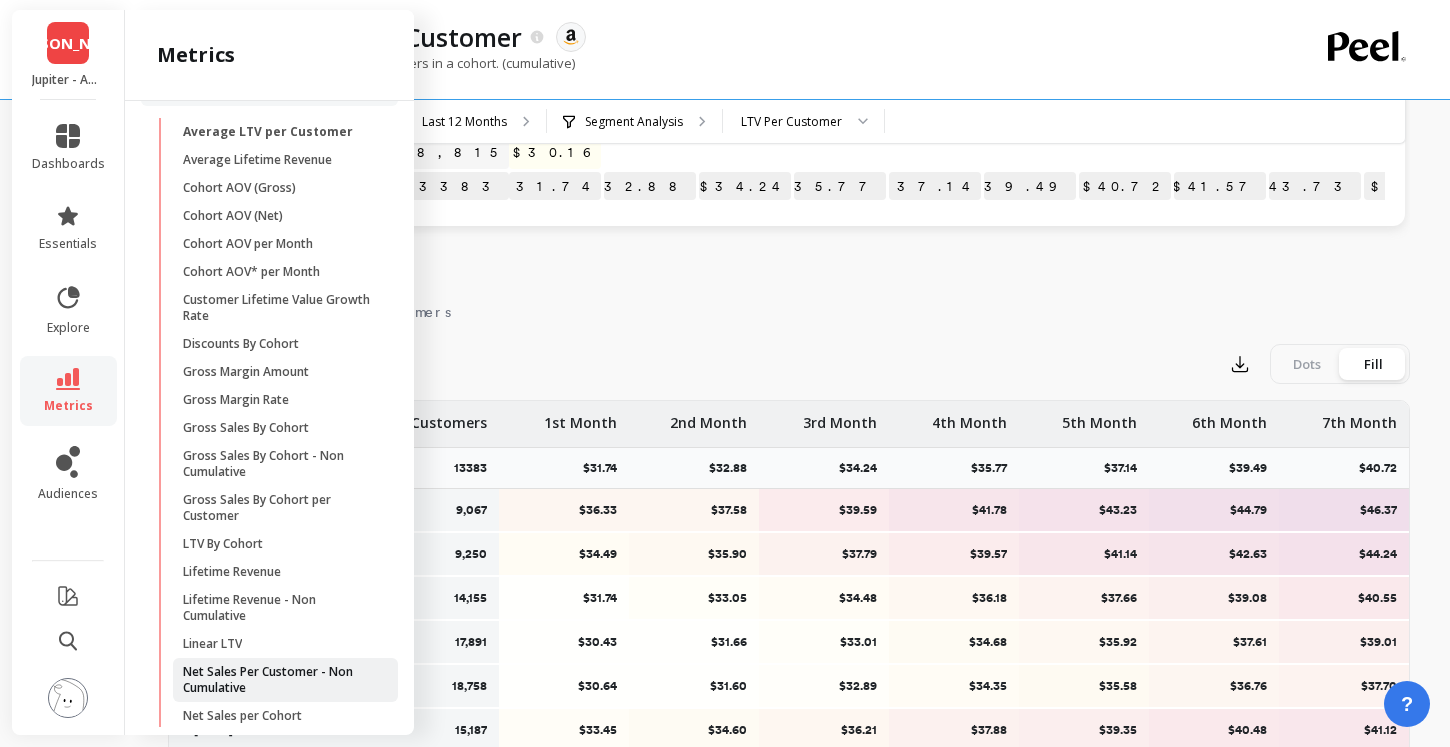 scroll, scrollTop: 0, scrollLeft: 0, axis: both 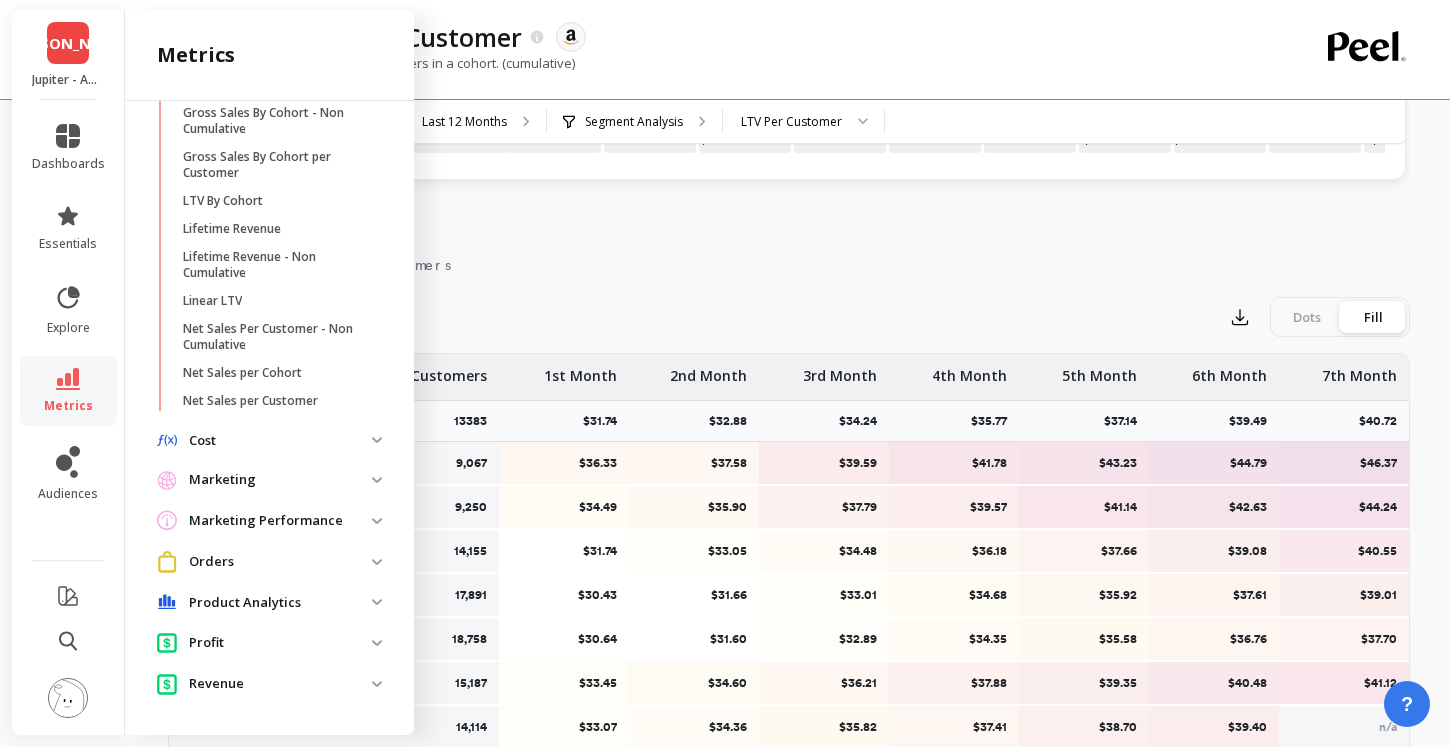 click on "Marketing" at bounding box center (269, 480) 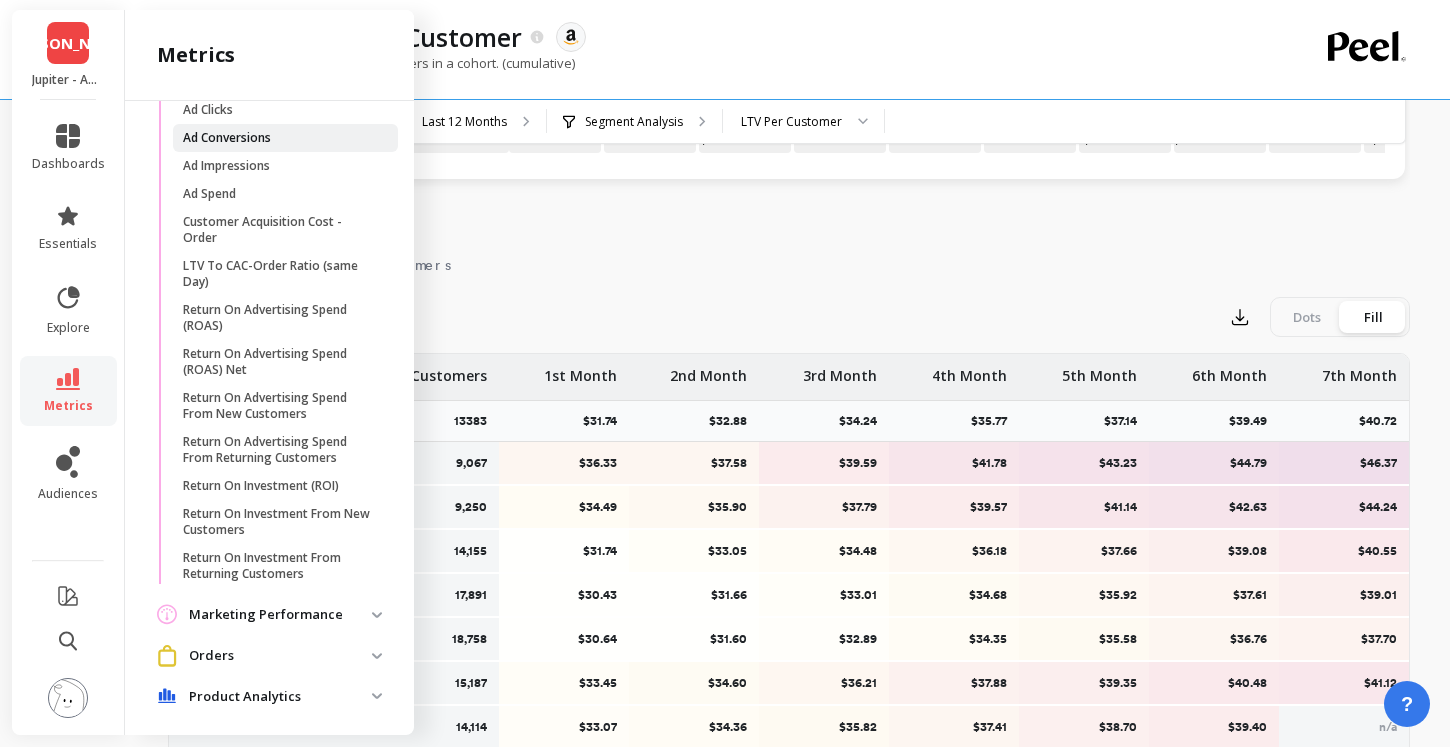 scroll, scrollTop: 870, scrollLeft: 0, axis: vertical 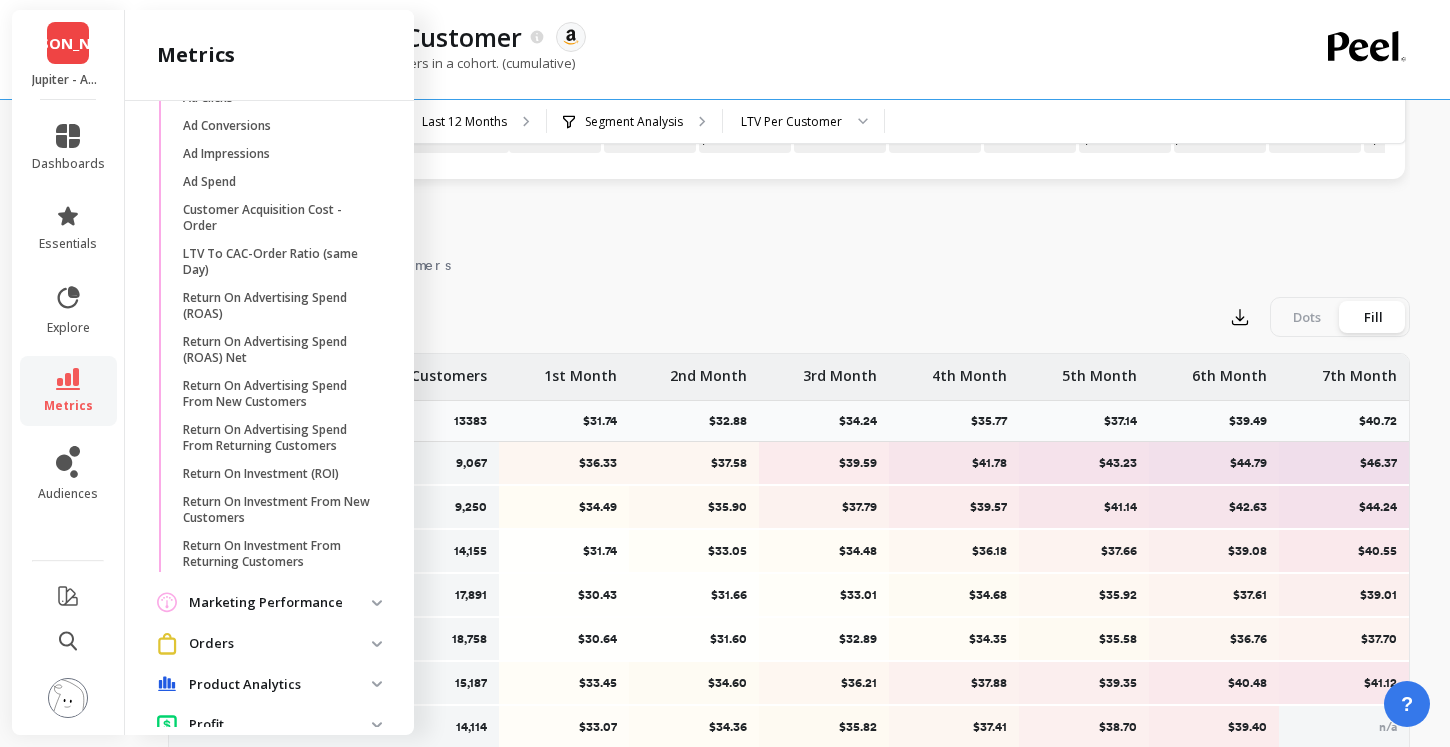click on "Marketing Performance" at bounding box center (280, 603) 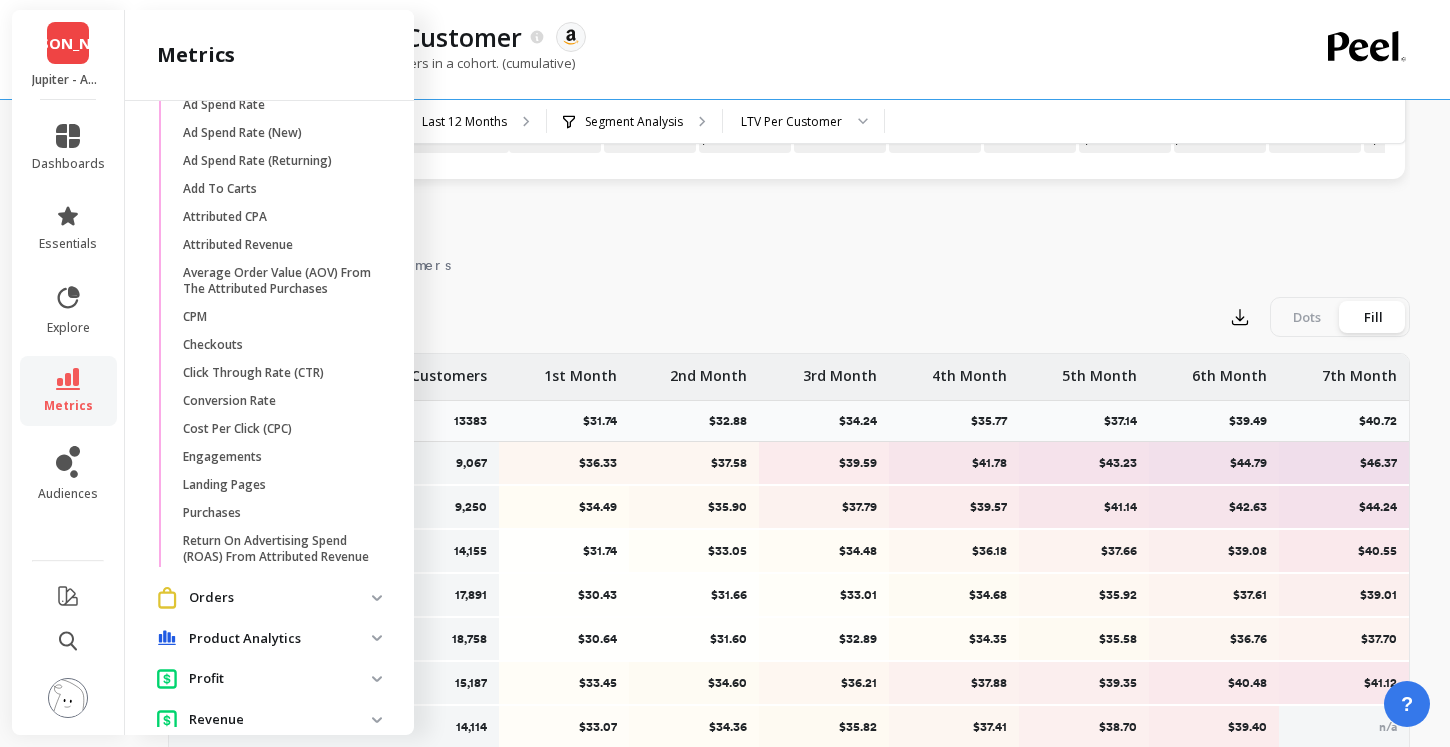 scroll, scrollTop: 1448, scrollLeft: 0, axis: vertical 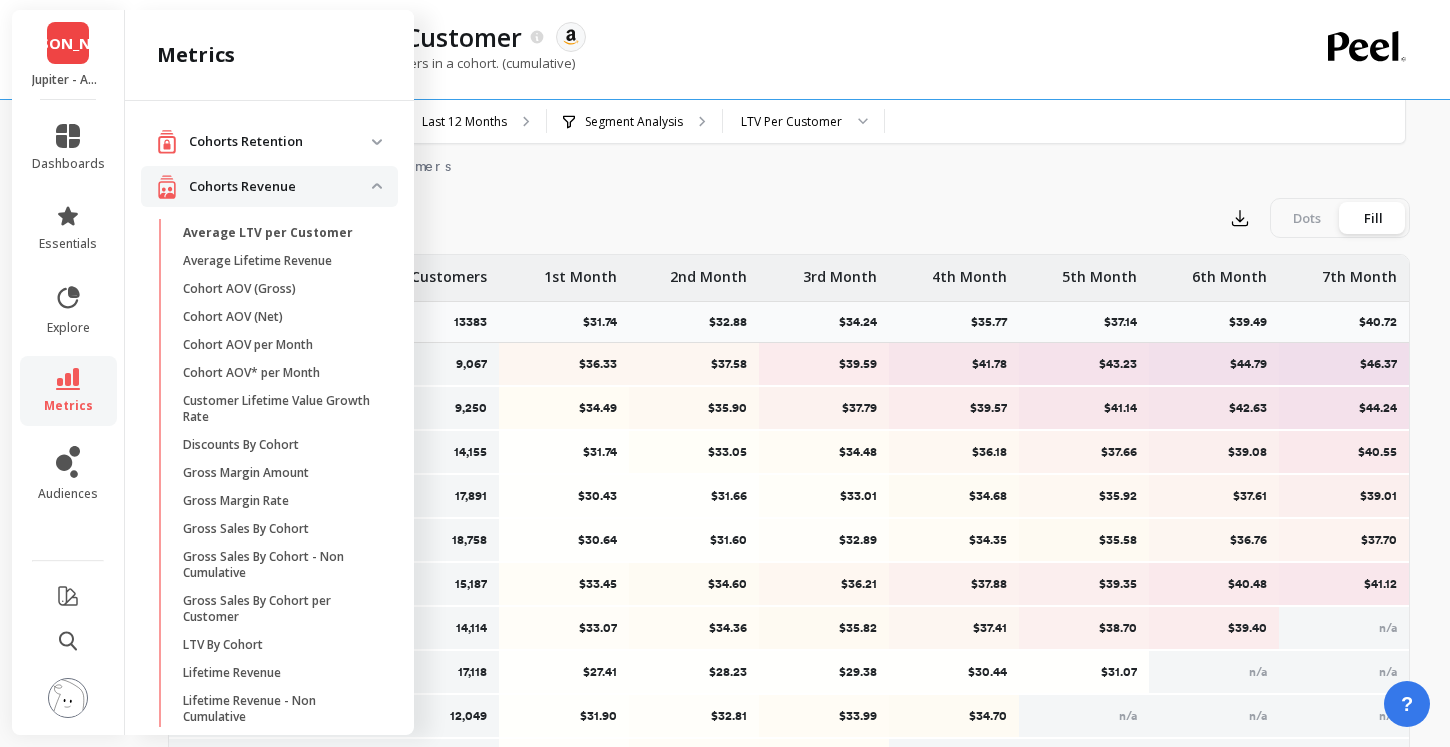 click on "Cohorts Retention" at bounding box center (280, 142) 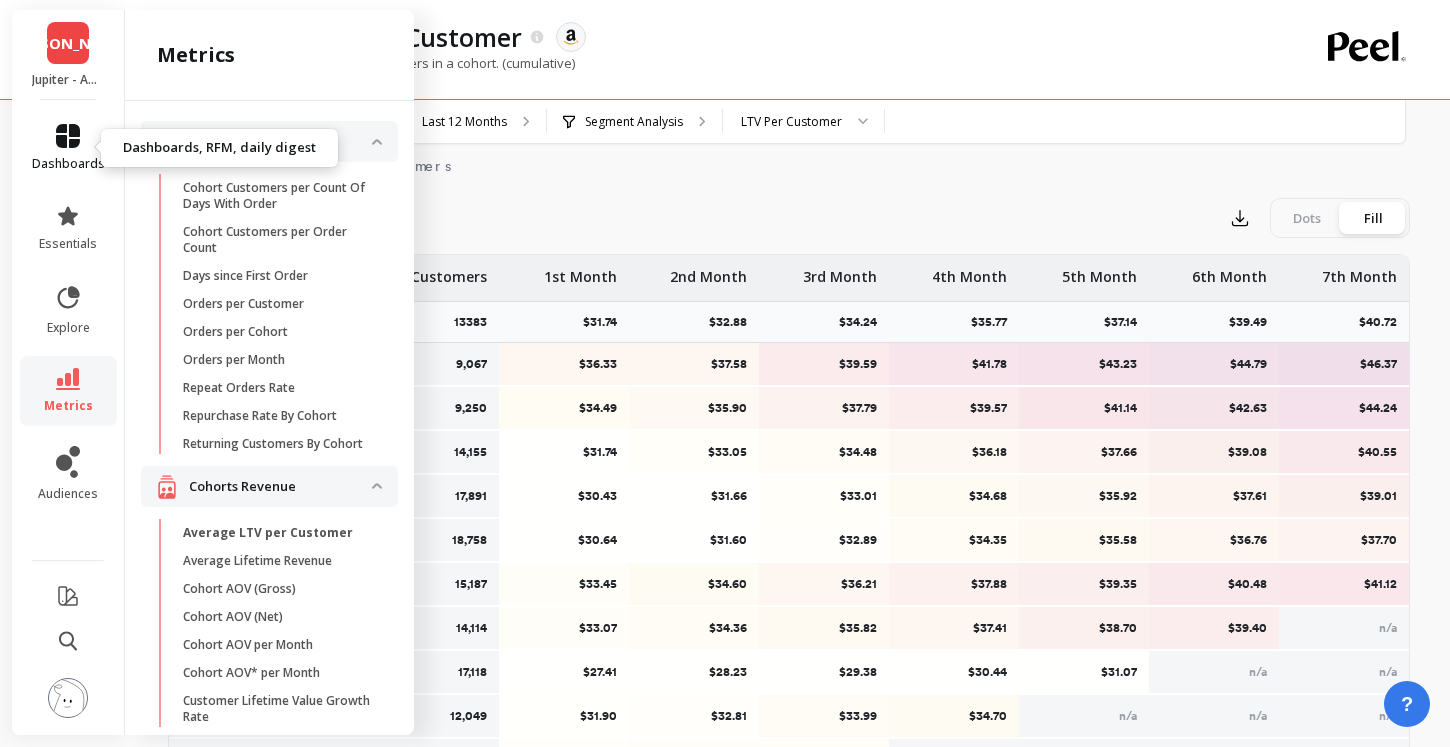click on "dashboards" at bounding box center [68, 148] 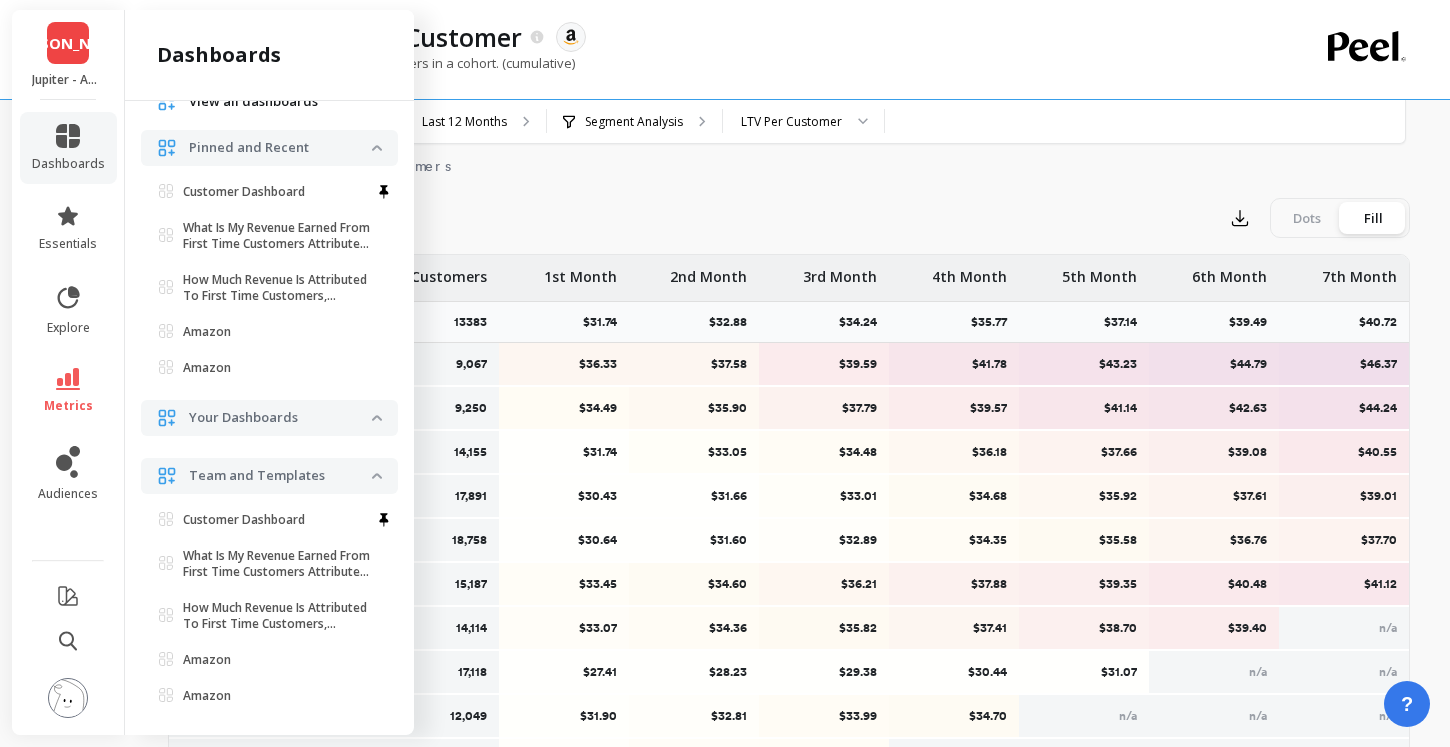 scroll, scrollTop: 144, scrollLeft: 0, axis: vertical 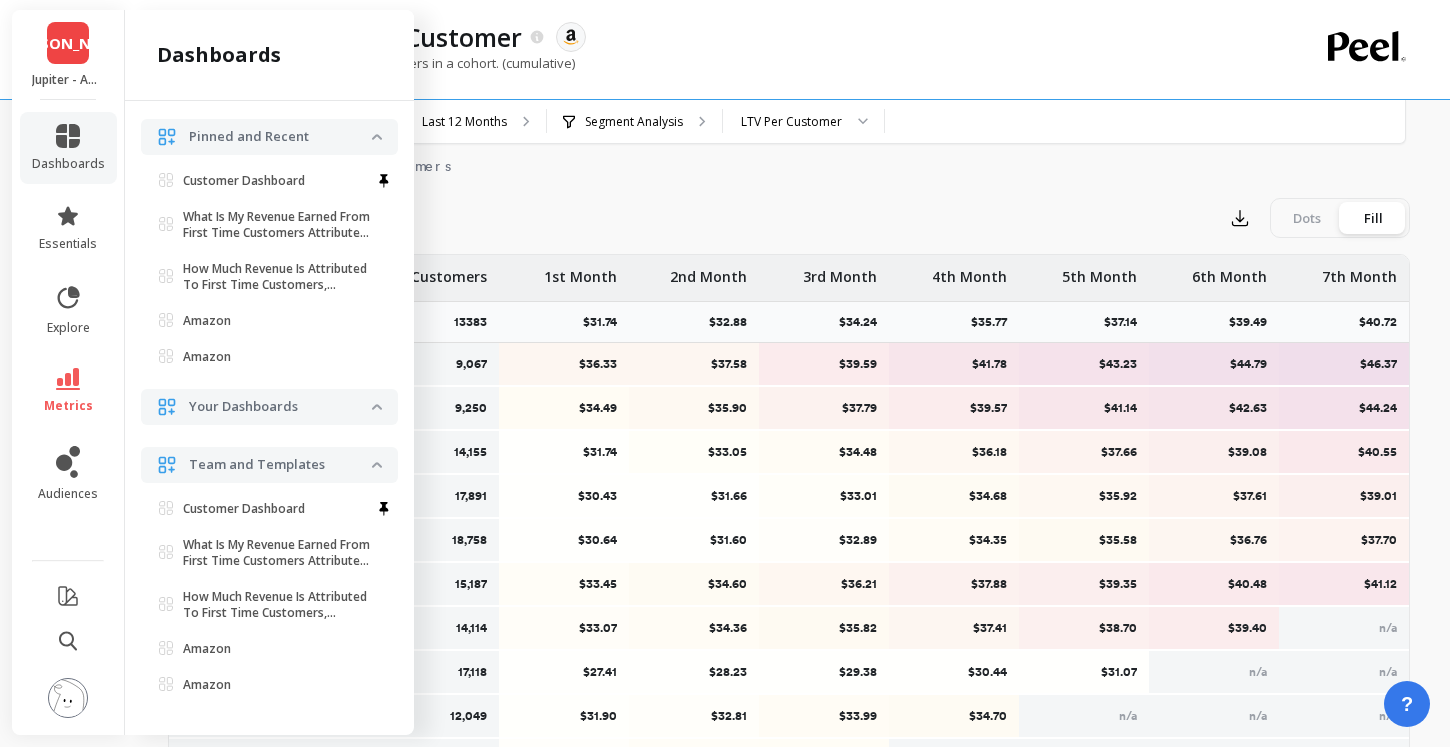 click on "Your Dashboards" at bounding box center (280, 407) 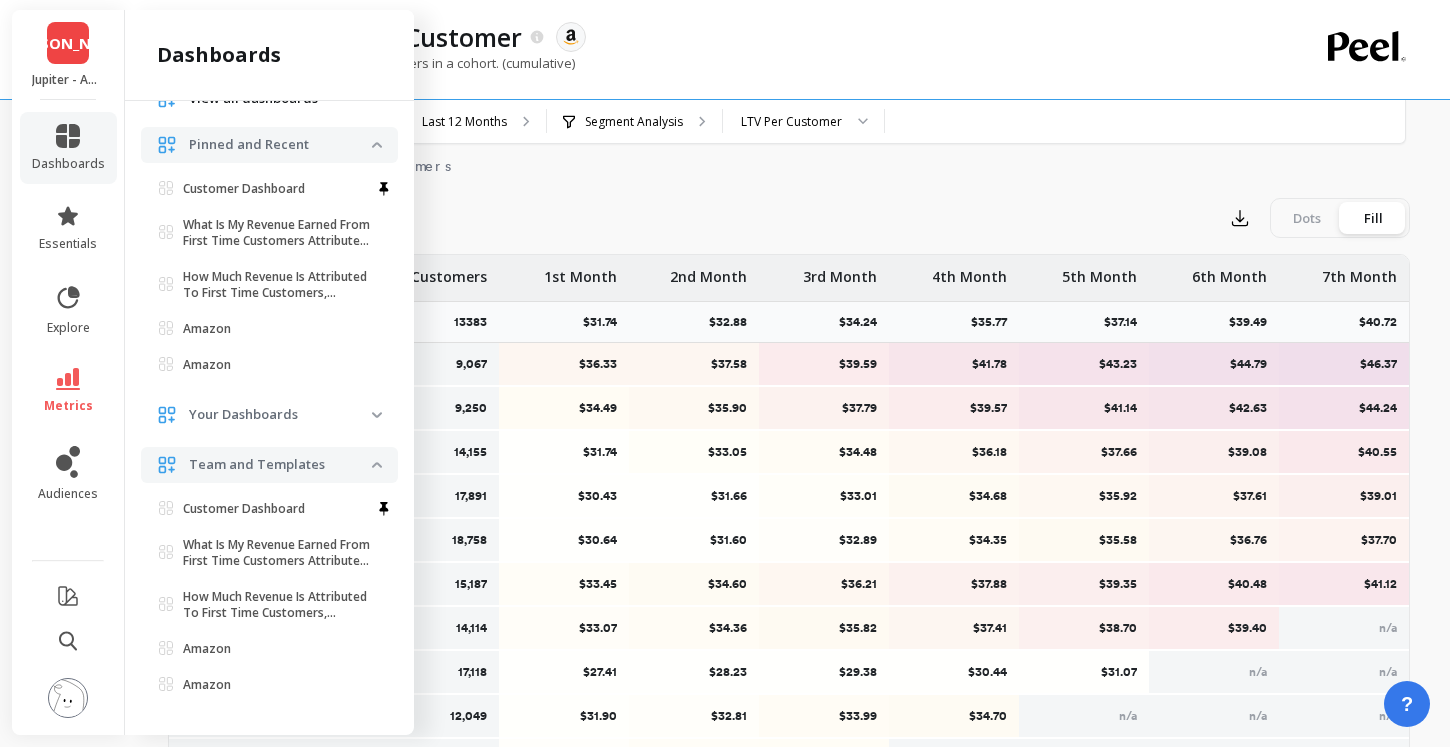 click on "Your Dashboards" at bounding box center (280, 415) 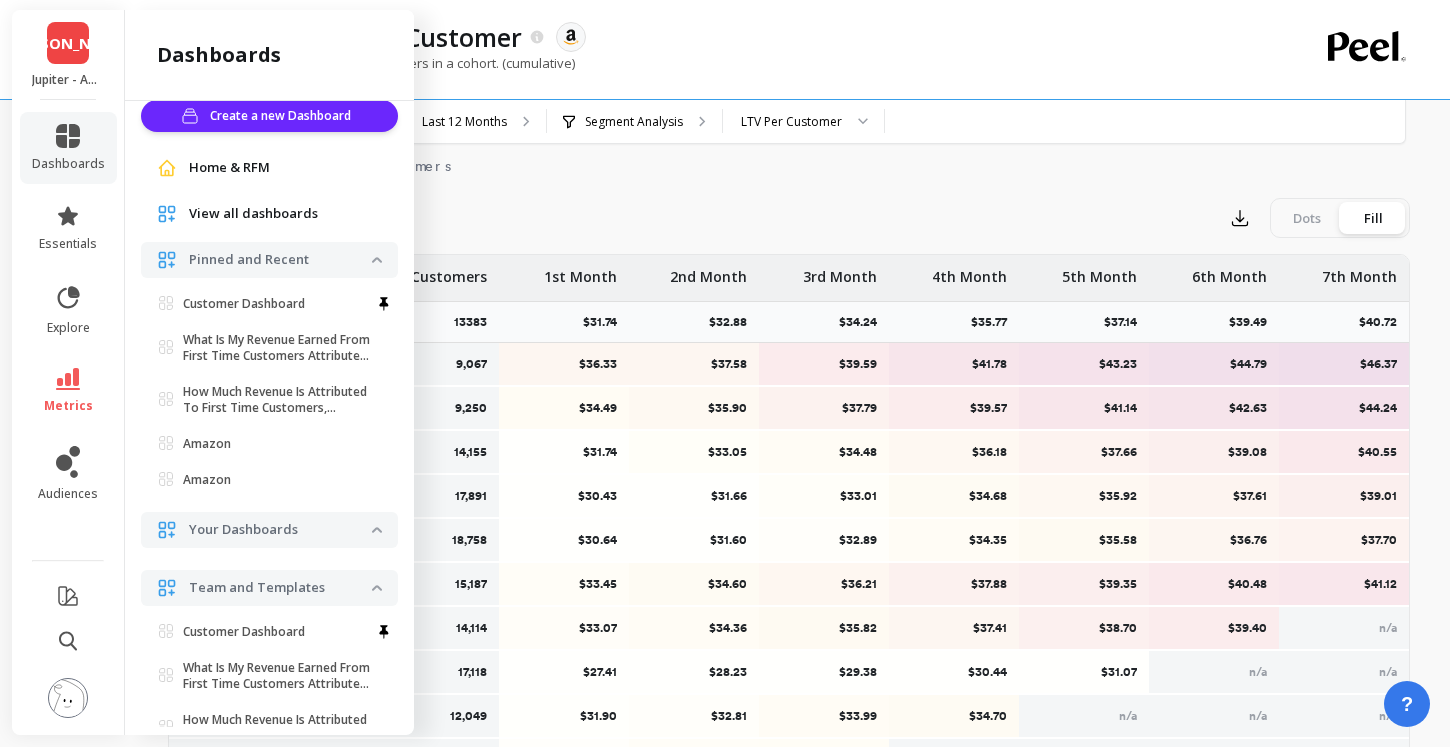 scroll, scrollTop: 0, scrollLeft: 0, axis: both 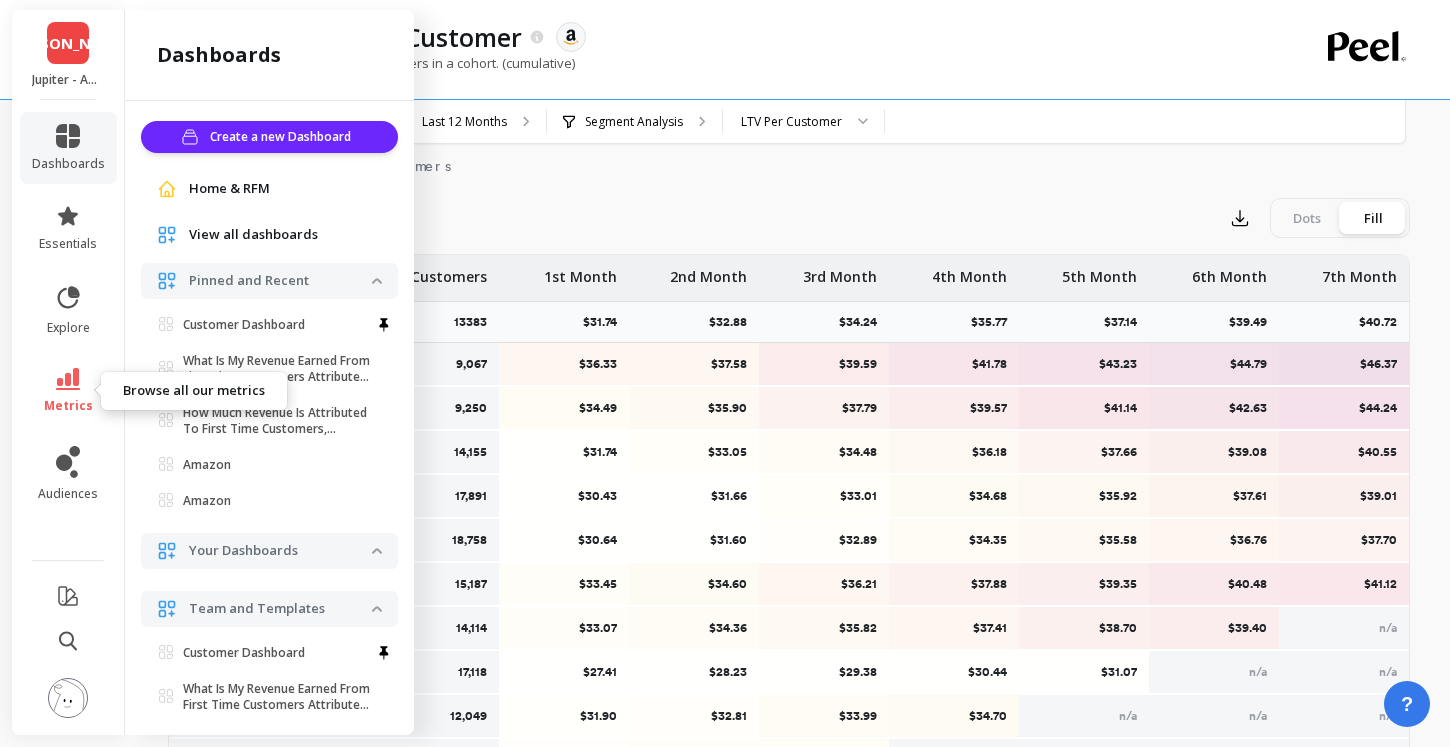 click on "metrics" at bounding box center (68, 406) 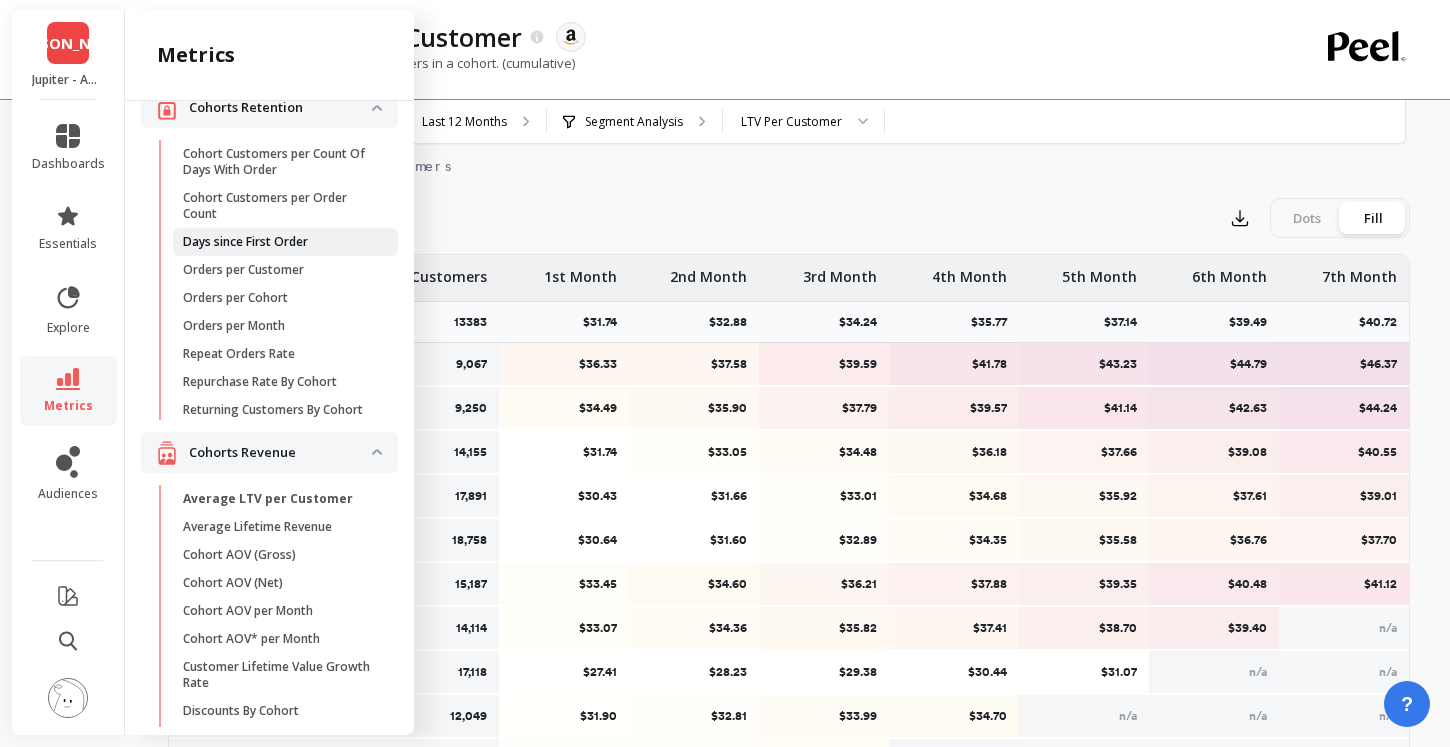 scroll, scrollTop: 0, scrollLeft: 0, axis: both 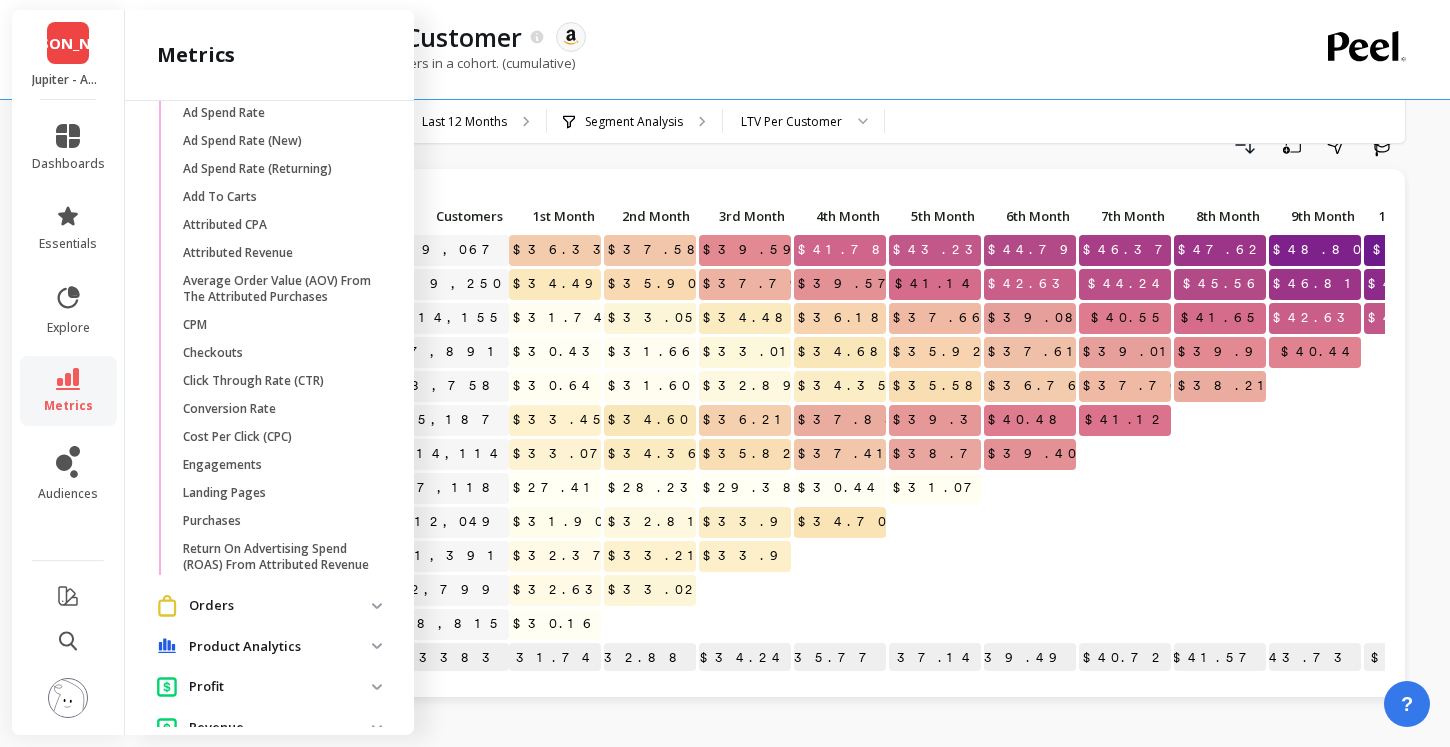 click on "Orders" at bounding box center (280, 606) 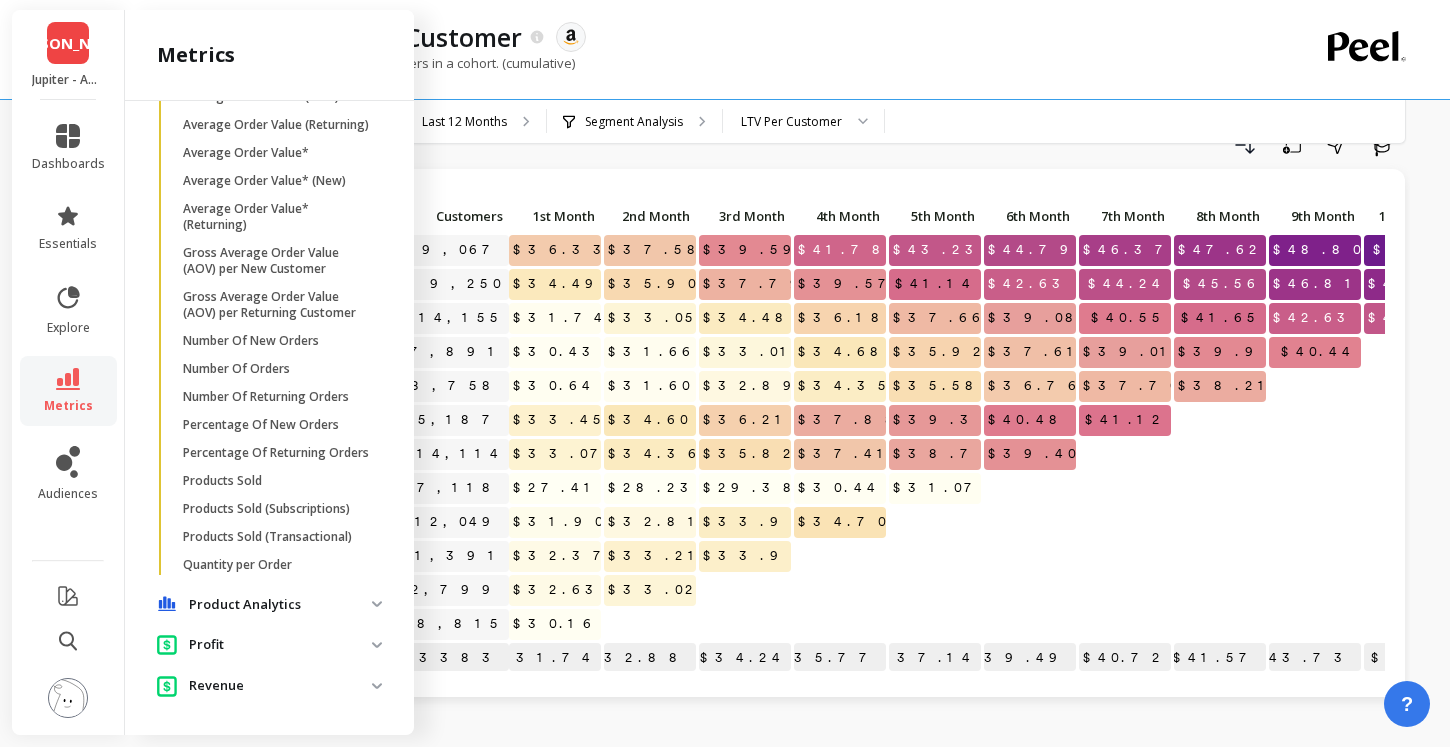 scroll, scrollTop: 2416, scrollLeft: 0, axis: vertical 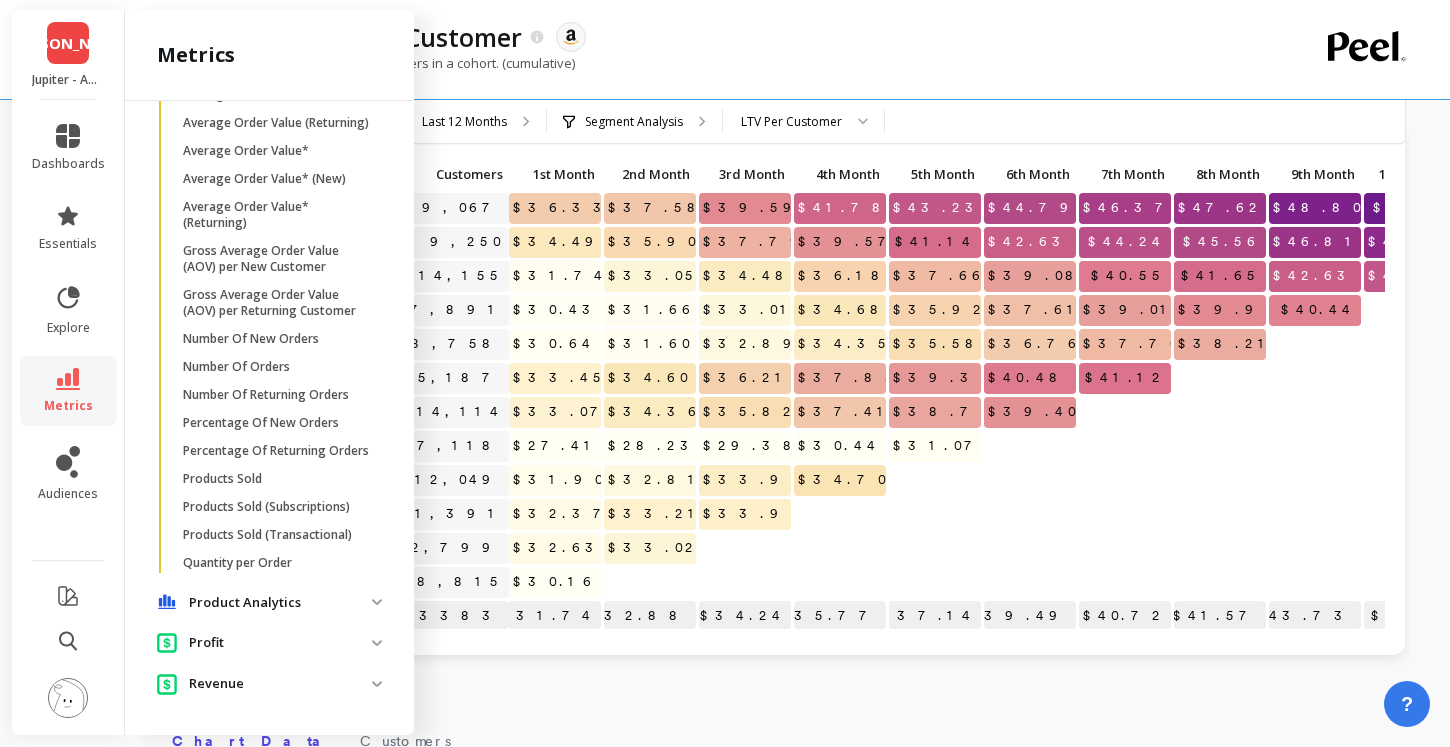 click on "Product Analytics" at bounding box center [280, 603] 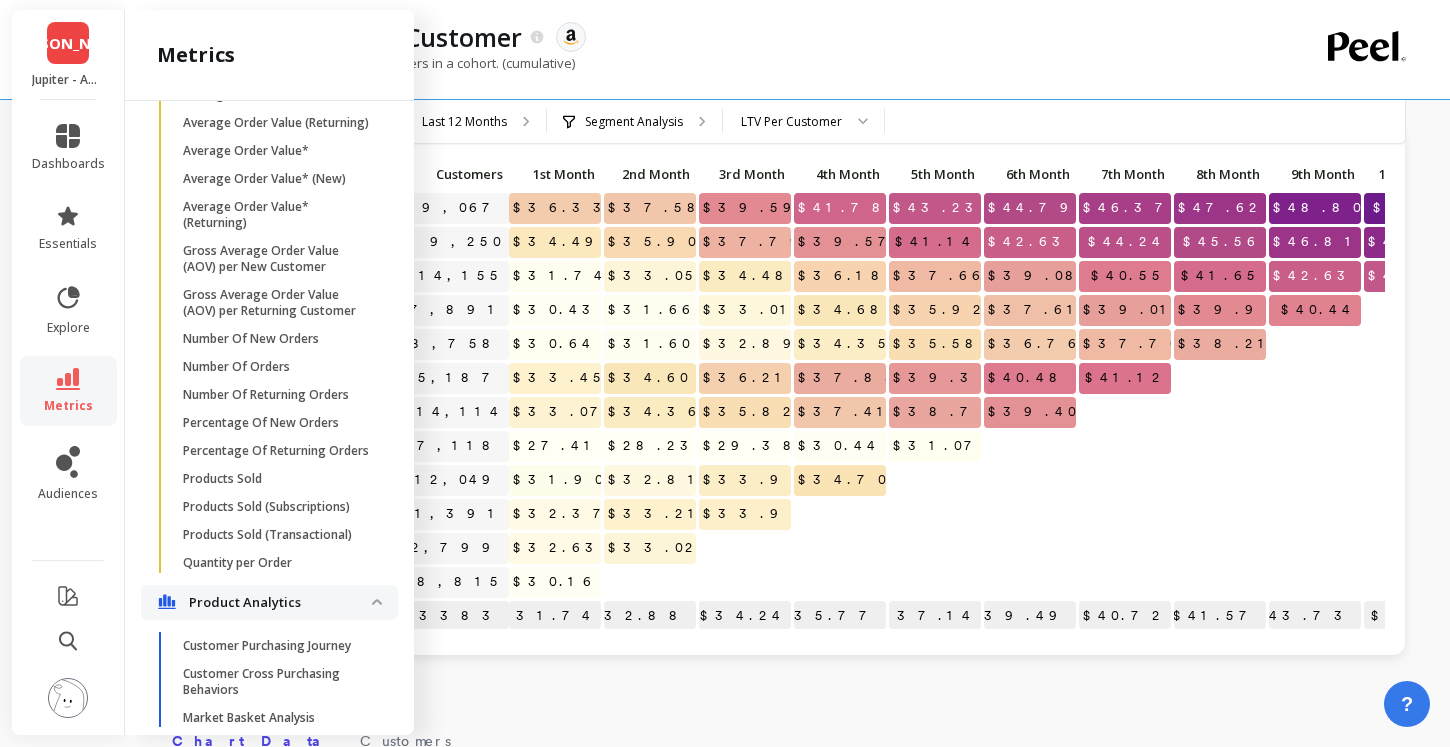 scroll, scrollTop: 2532, scrollLeft: 0, axis: vertical 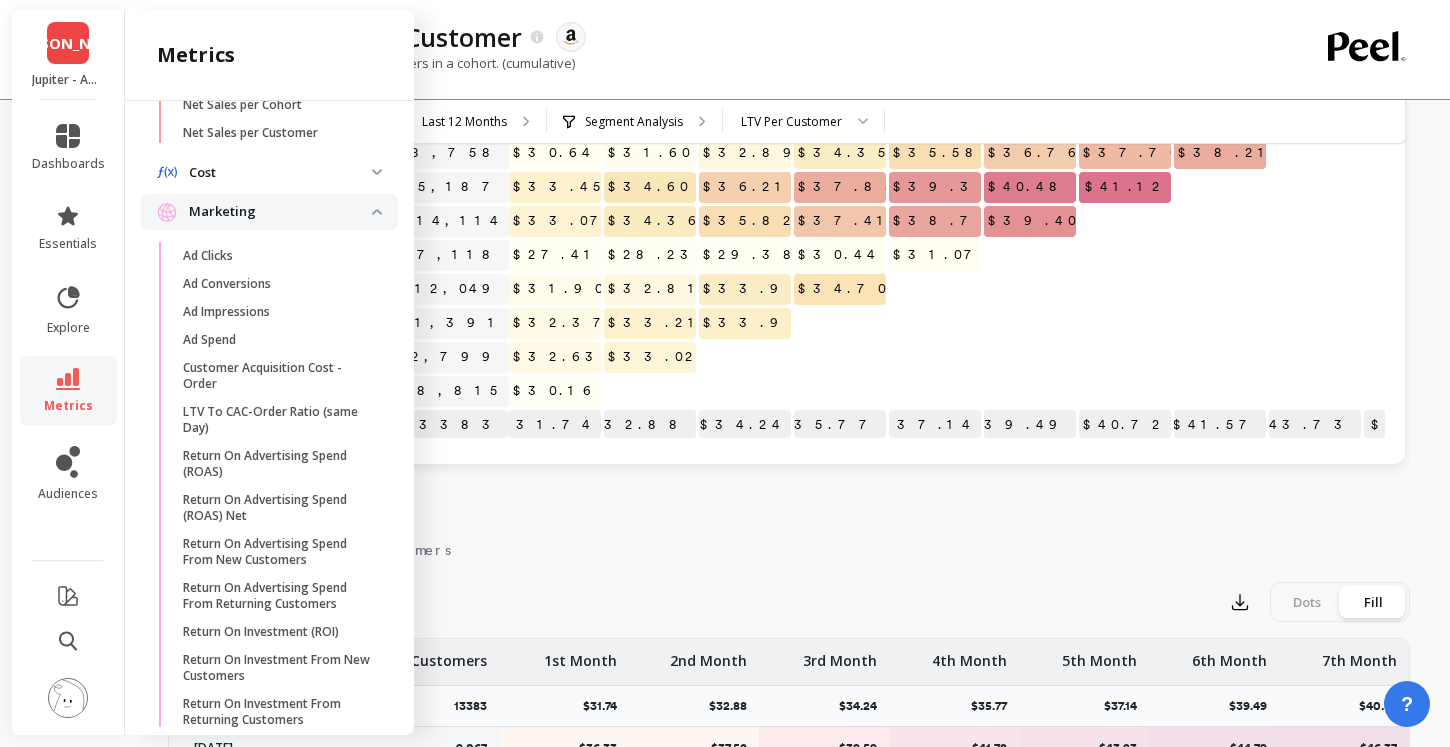 click at bounding box center [68, 698] 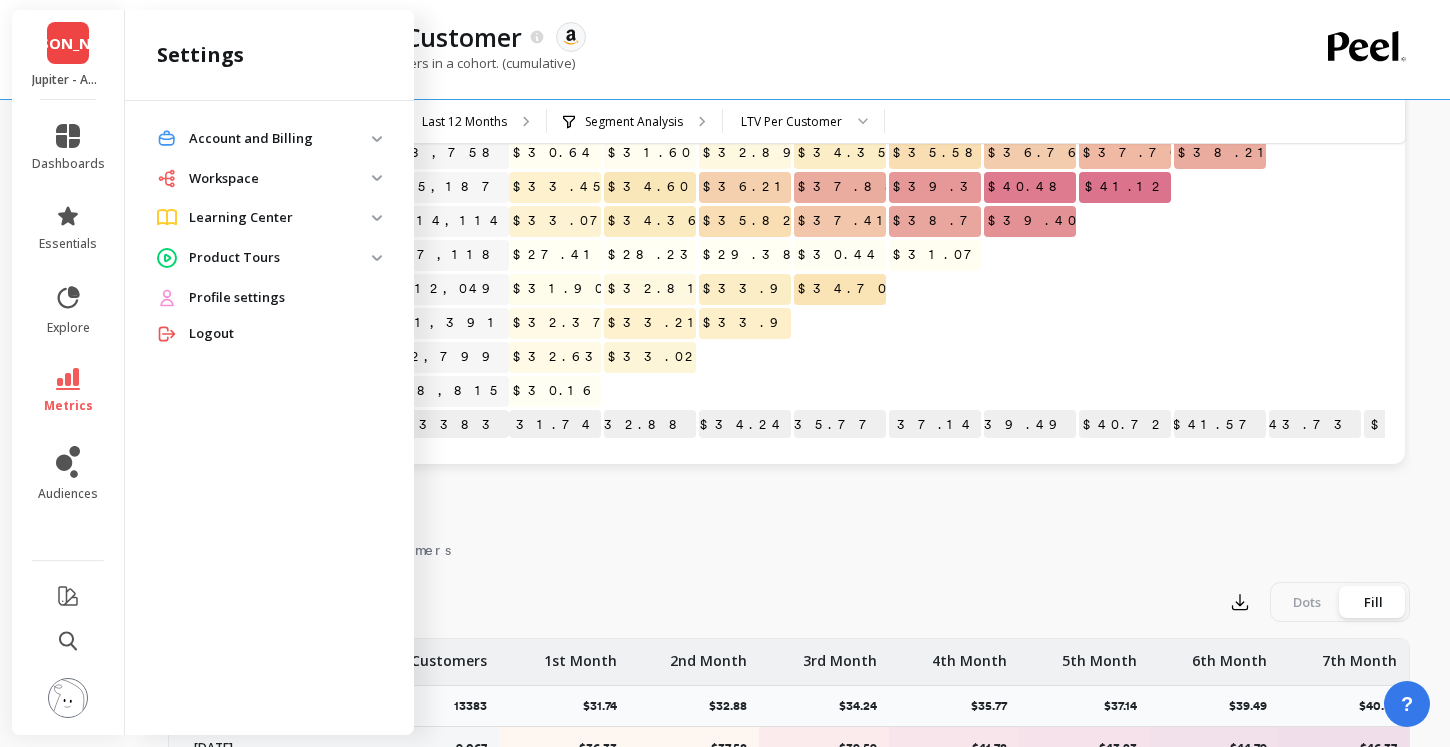 scroll, scrollTop: 0, scrollLeft: 0, axis: both 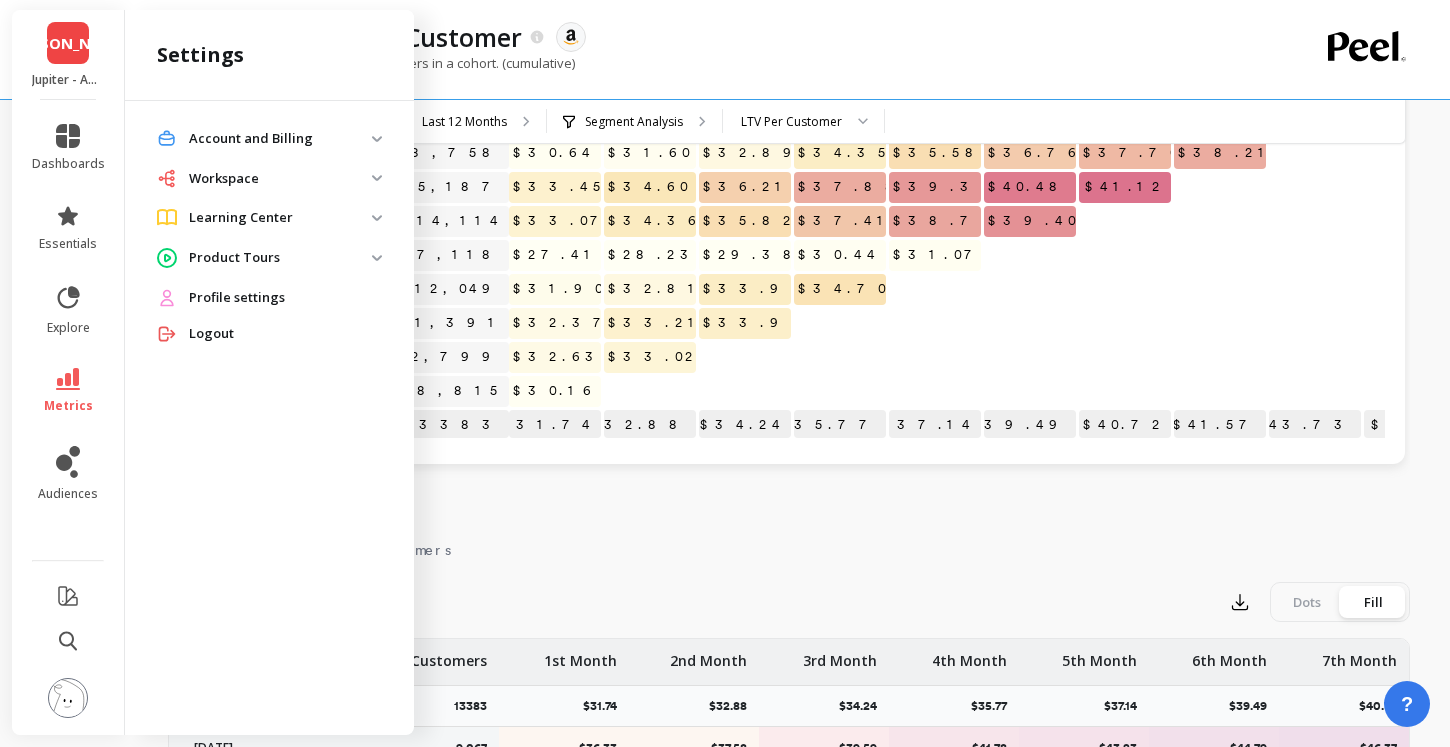 click on "Account and Billing" at bounding box center [280, 139] 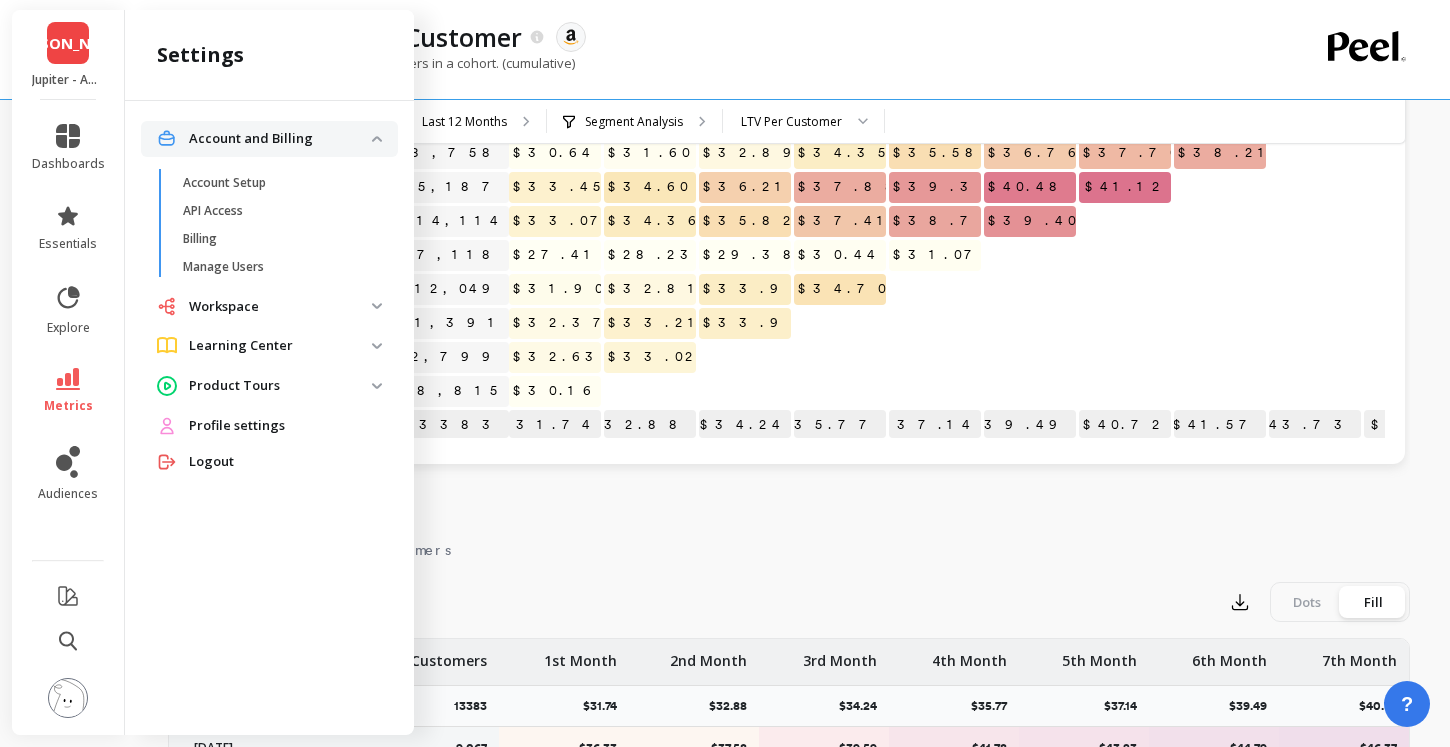 click on "Workspace" at bounding box center (280, 307) 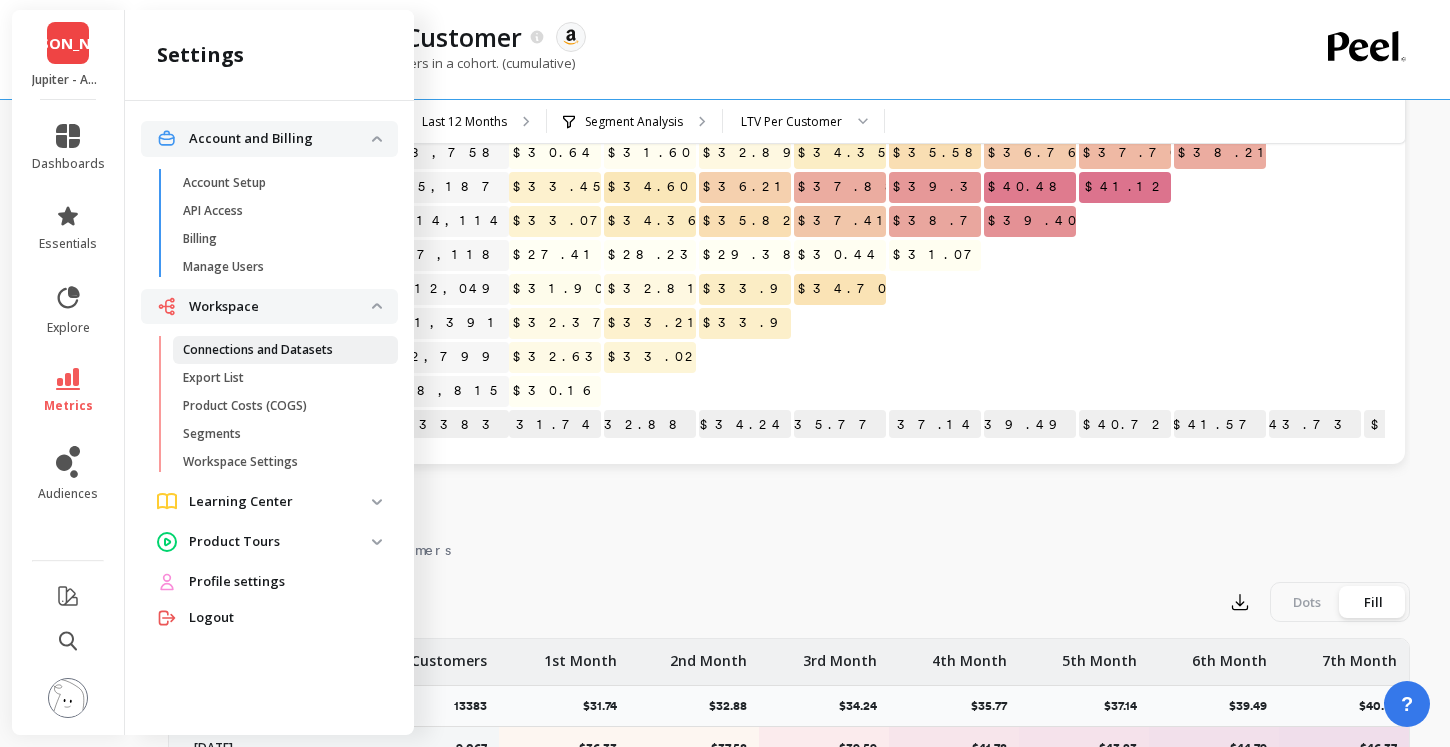 click on "Connections and Datasets" at bounding box center [285, 350] 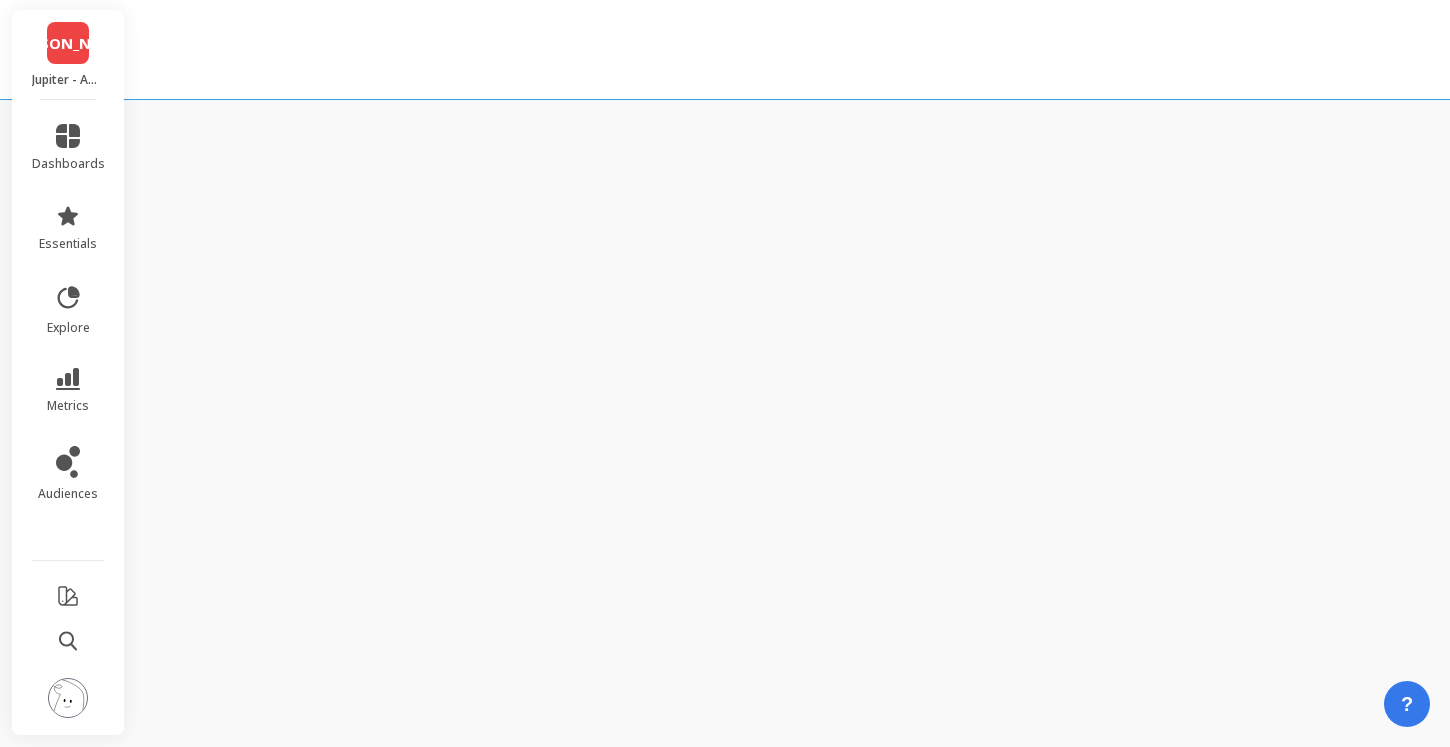 scroll, scrollTop: 0, scrollLeft: 0, axis: both 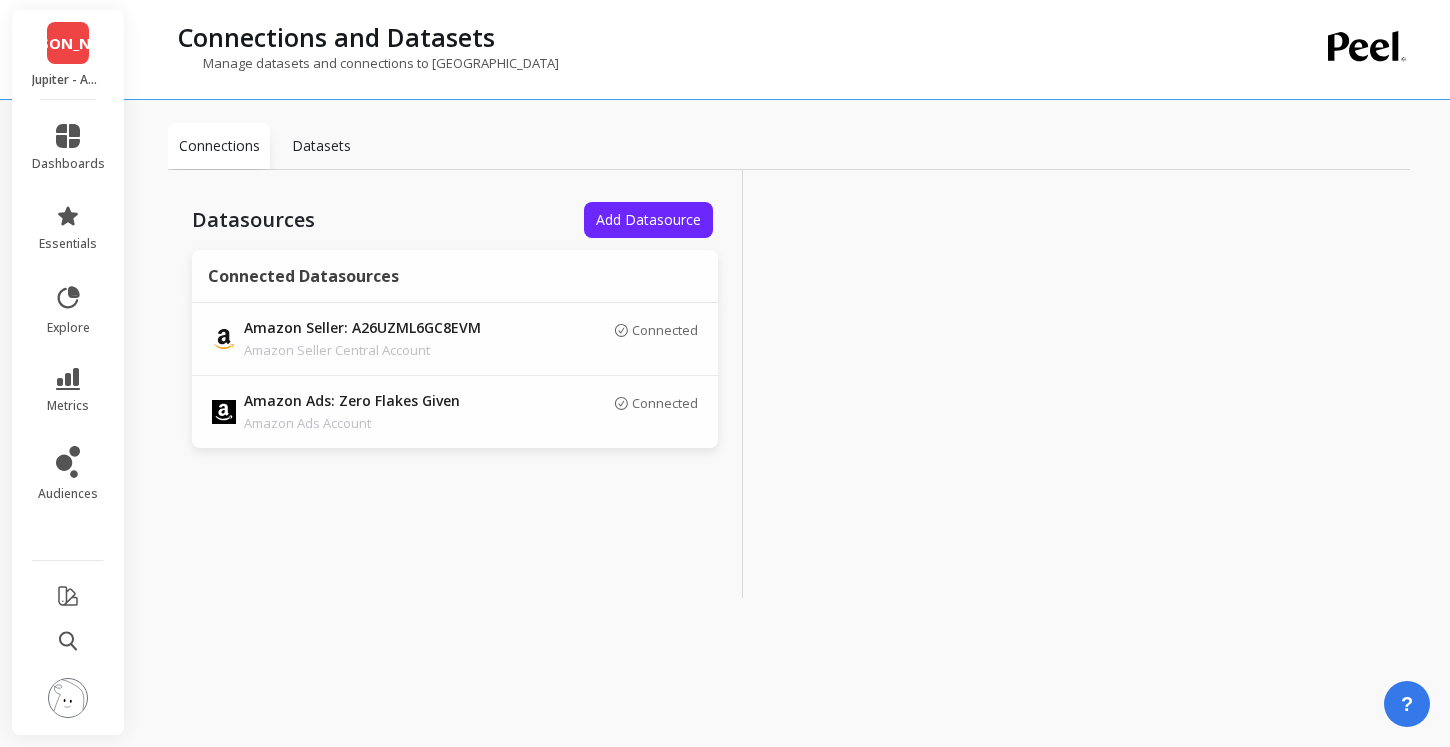 click on "Datasets" at bounding box center [321, 146] 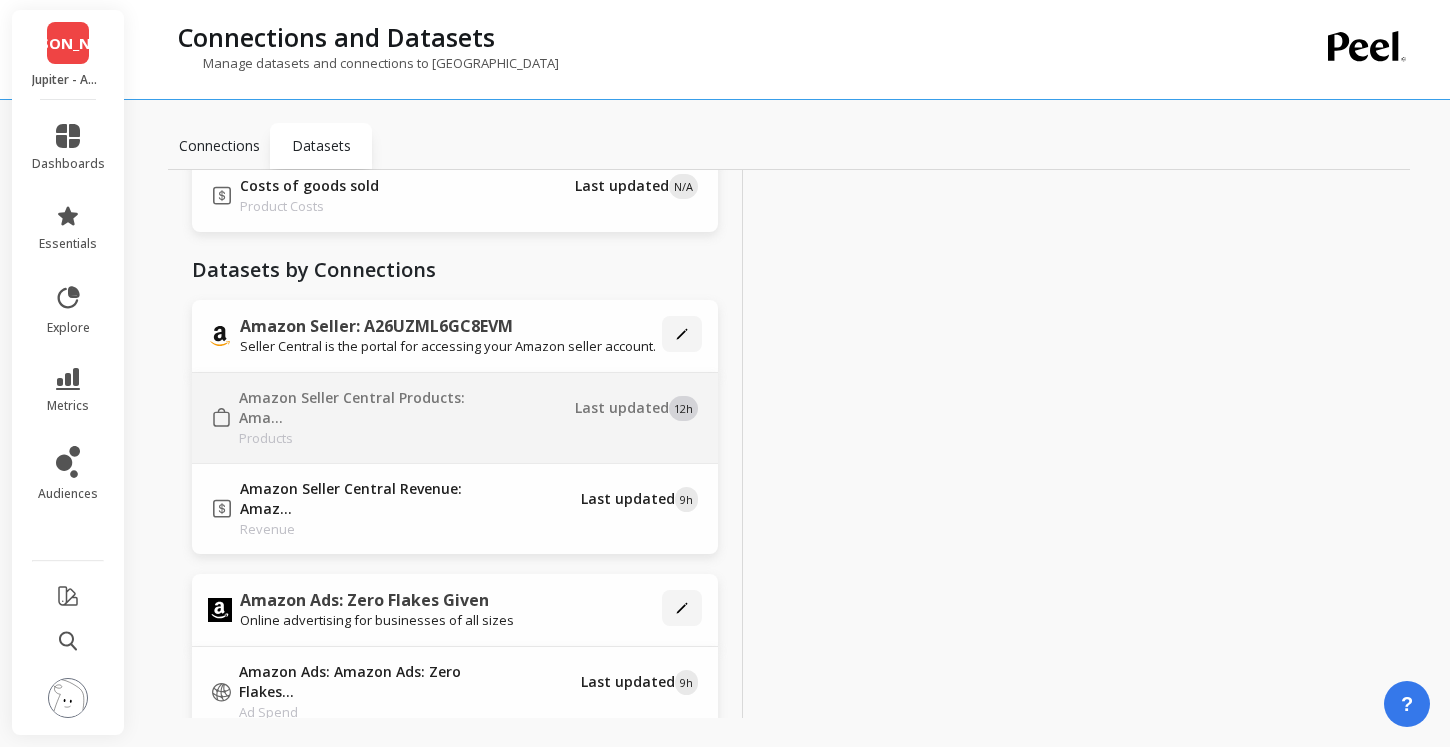 scroll, scrollTop: 161, scrollLeft: 0, axis: vertical 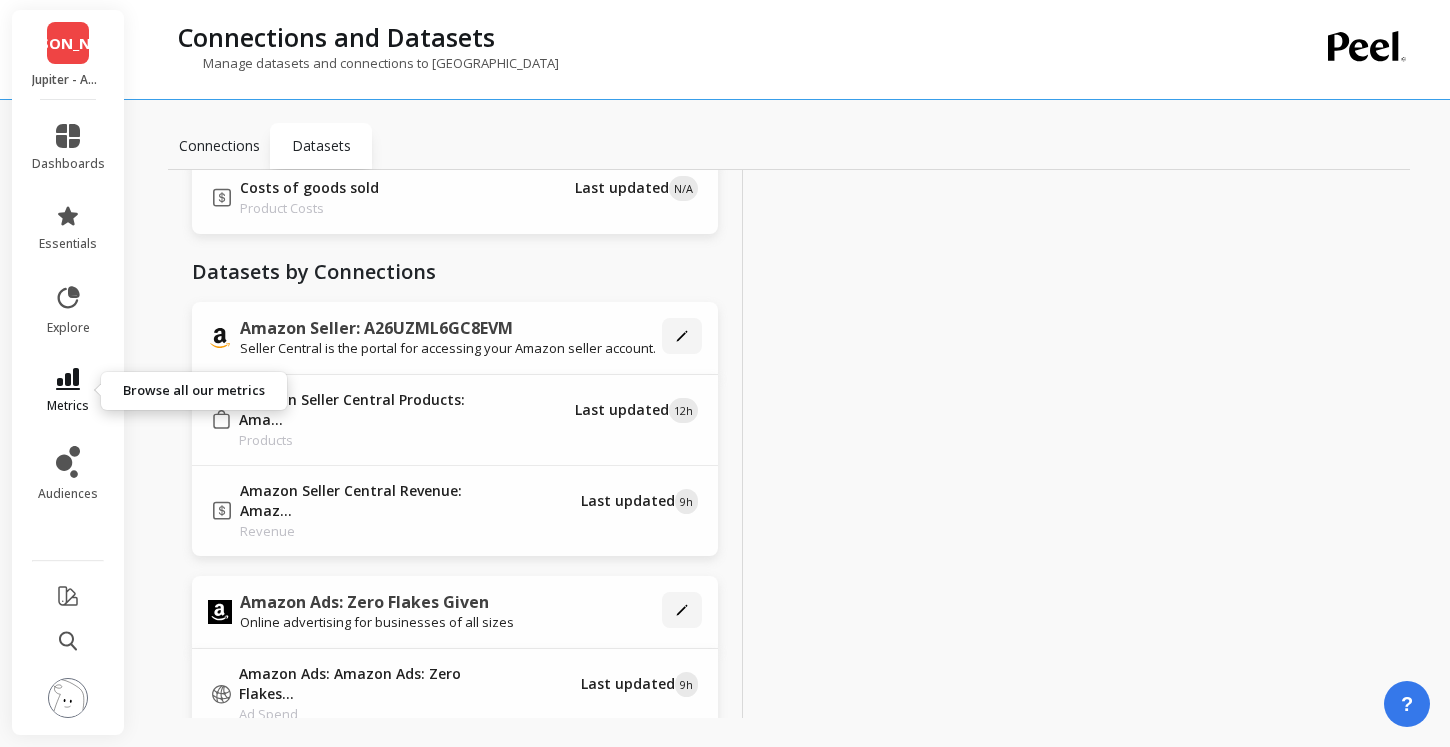 click 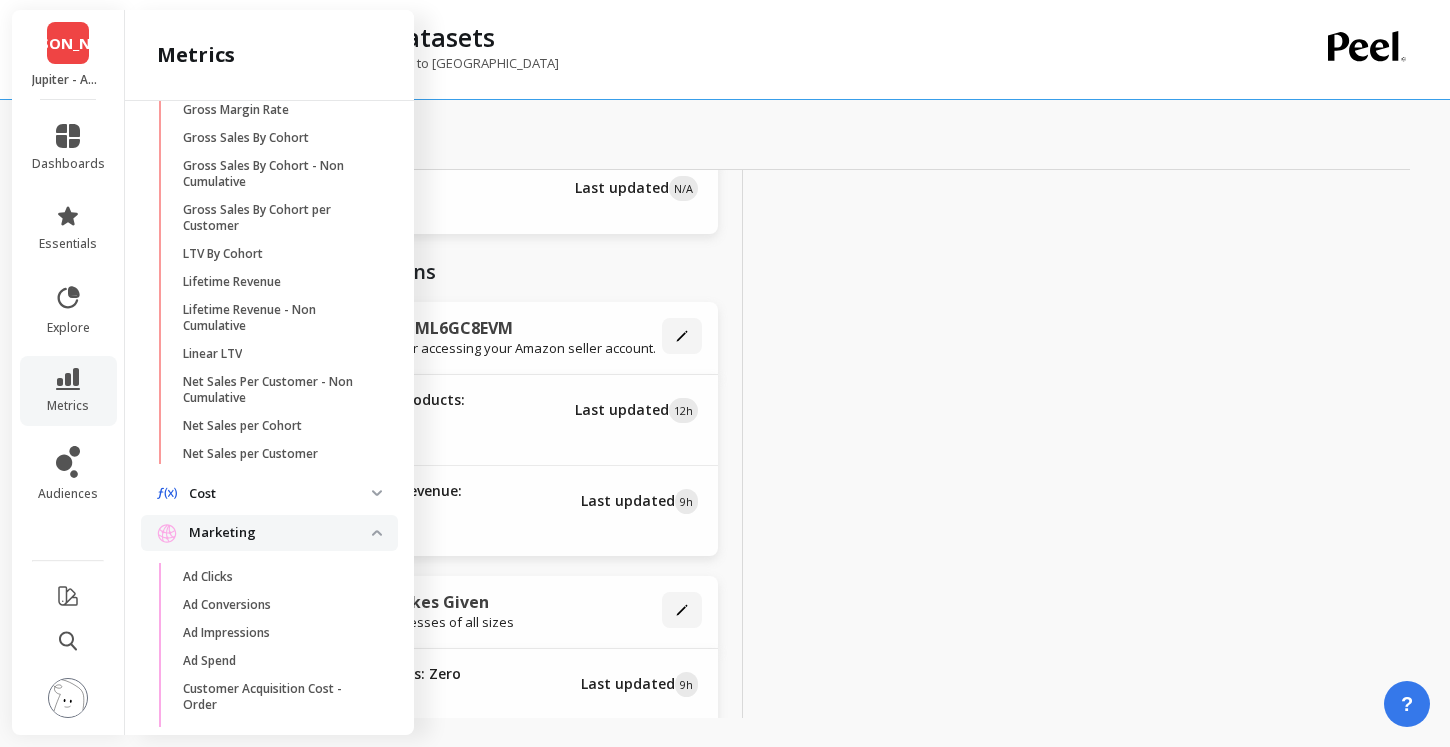 scroll, scrollTop: 689, scrollLeft: 0, axis: vertical 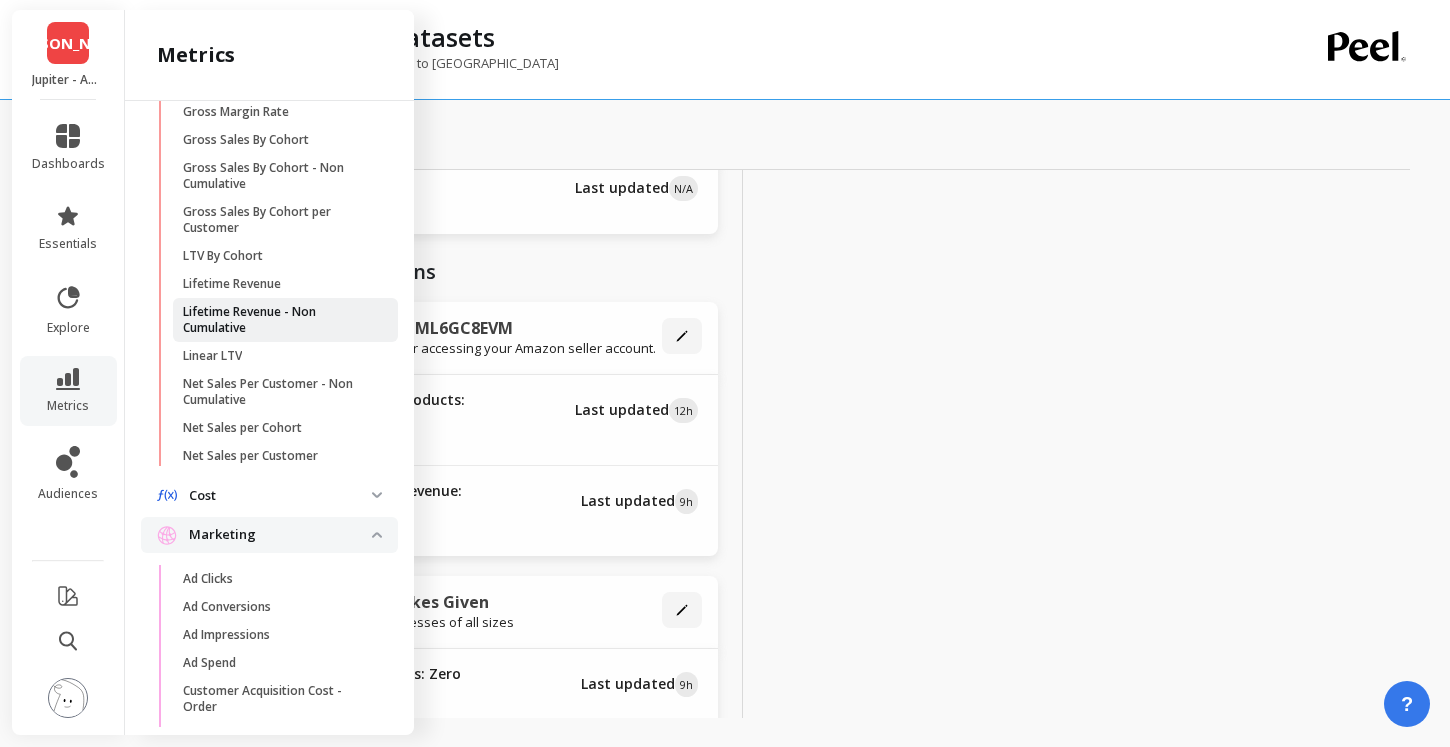 click on "Lifetime Revenue - Non Cumulative" at bounding box center (278, 320) 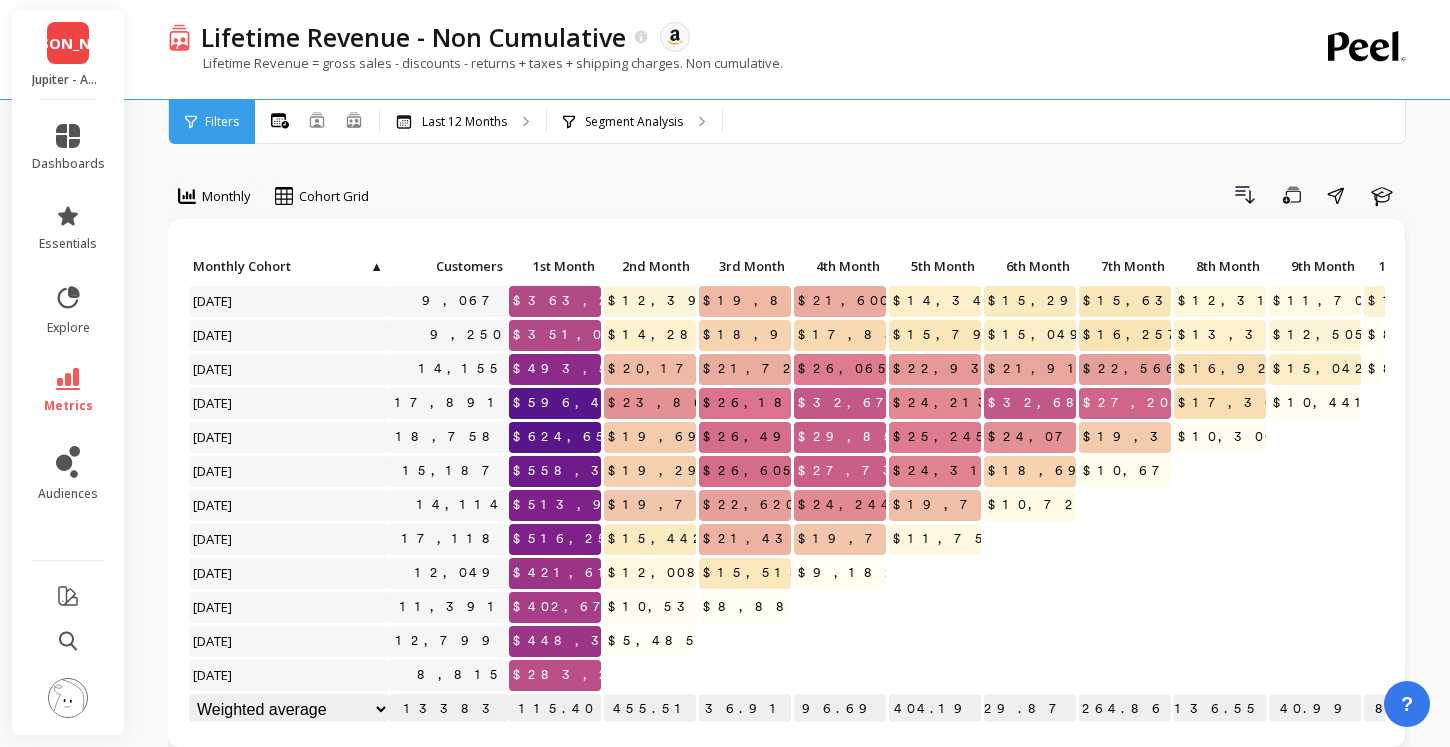 click at bounding box center (68, 698) 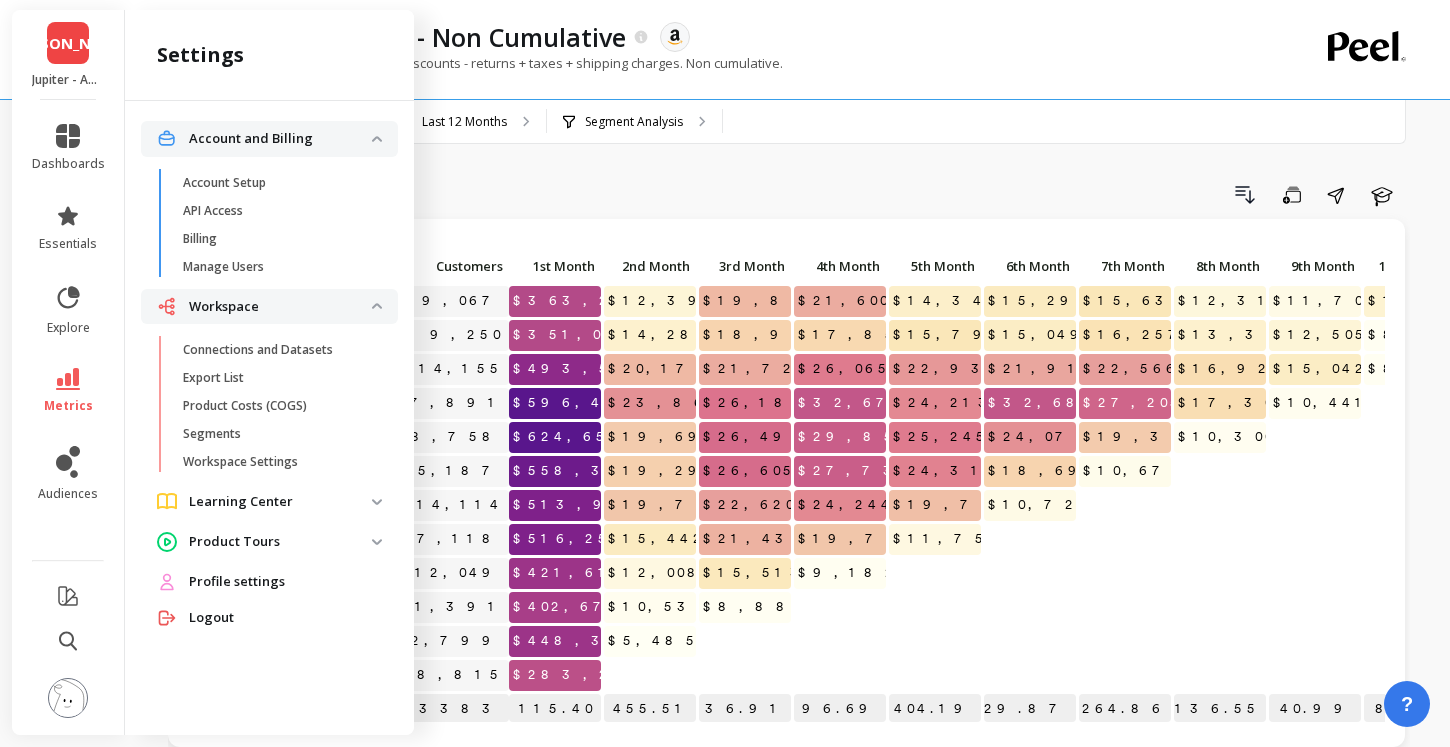 click on "metrics" at bounding box center [68, 391] 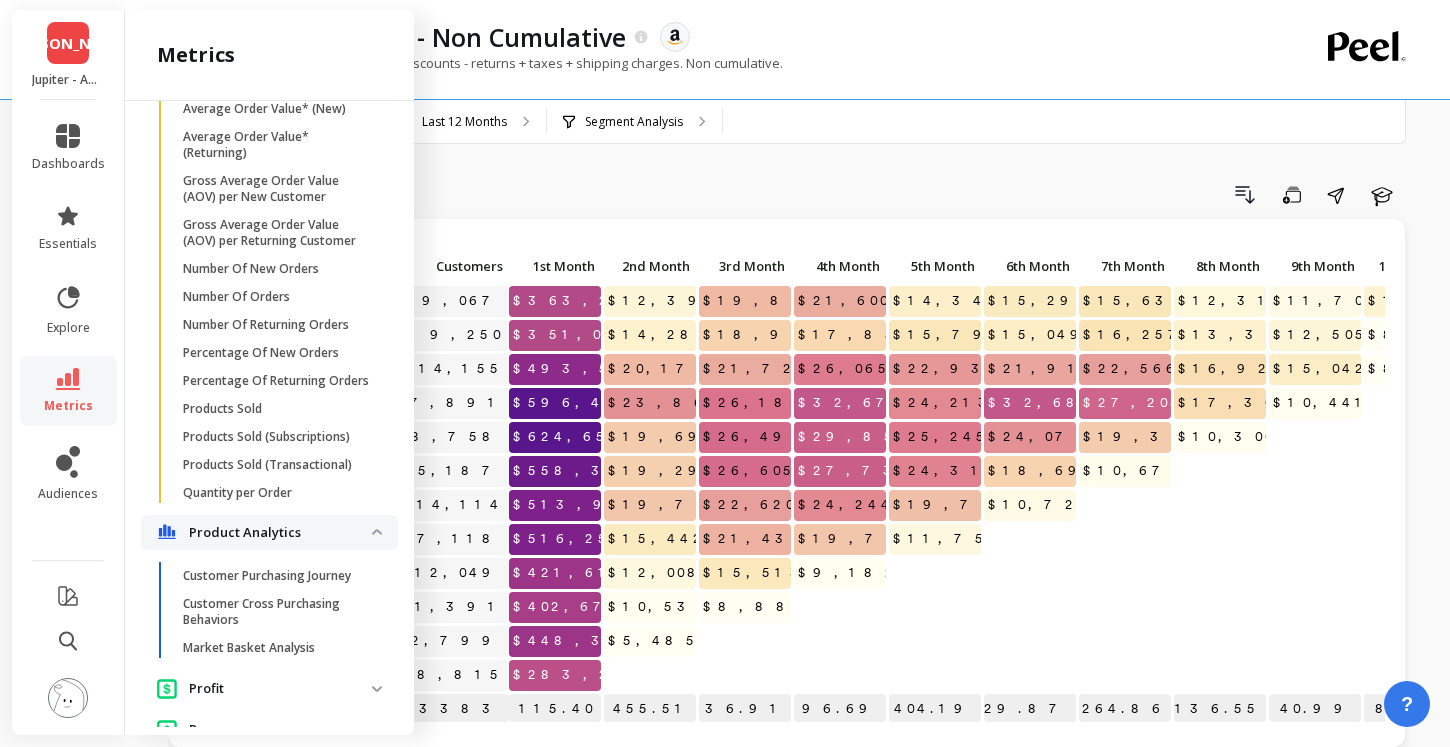 scroll, scrollTop: 2532, scrollLeft: 0, axis: vertical 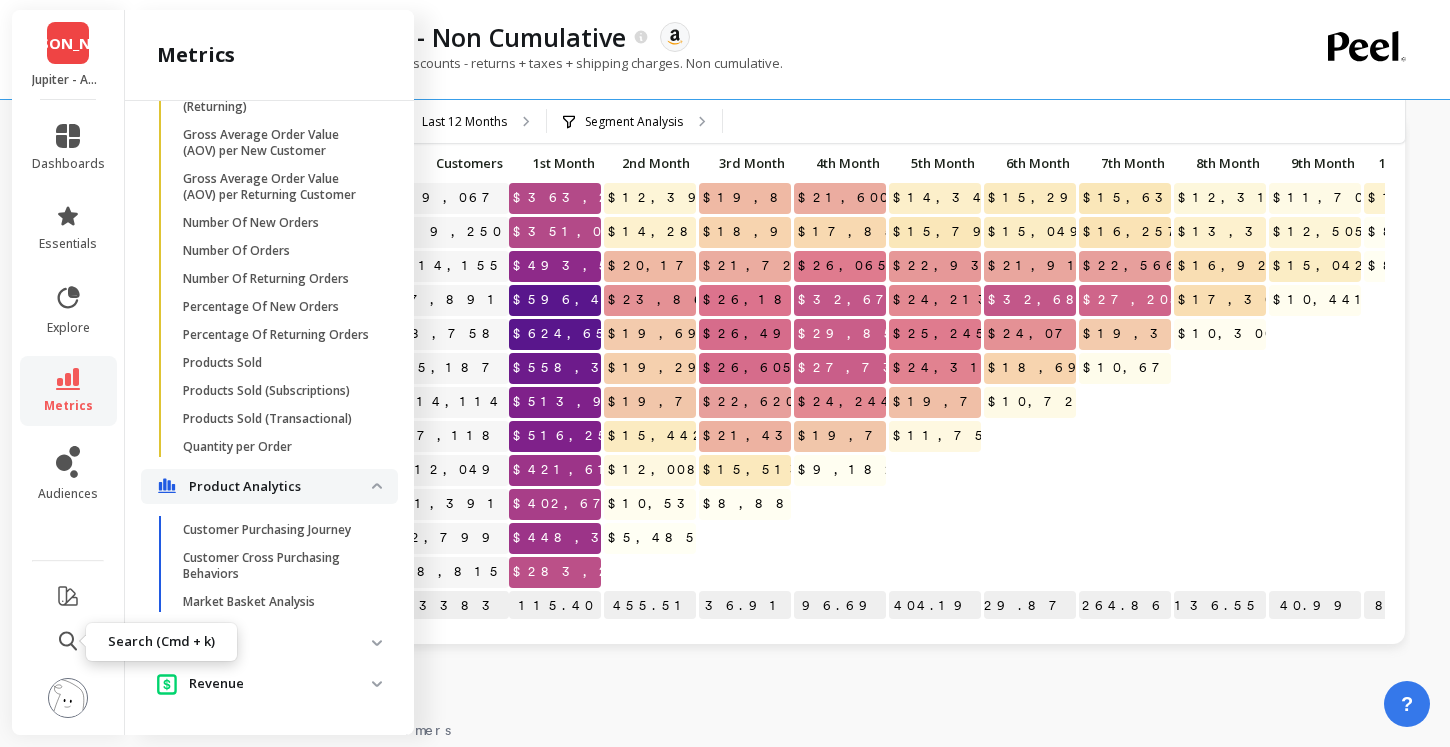 click 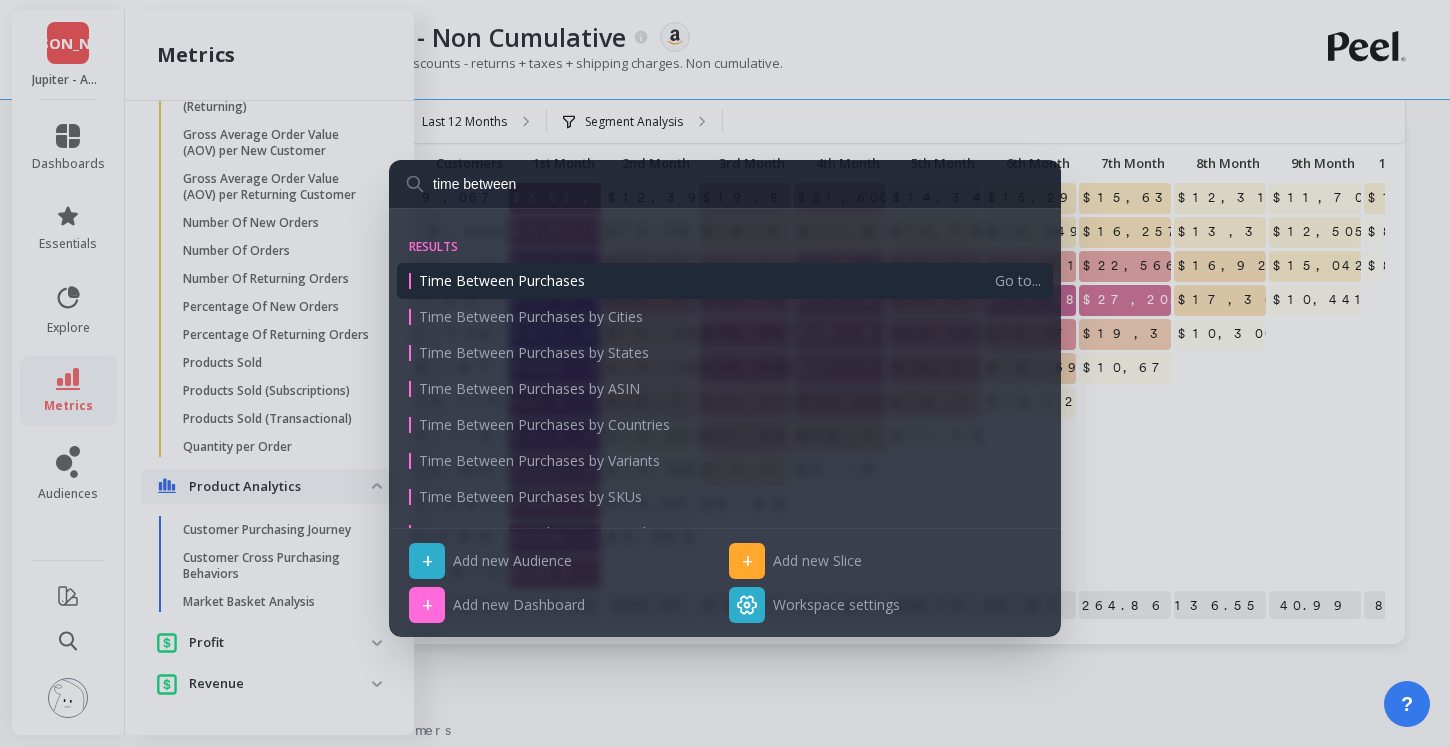 type on "time between" 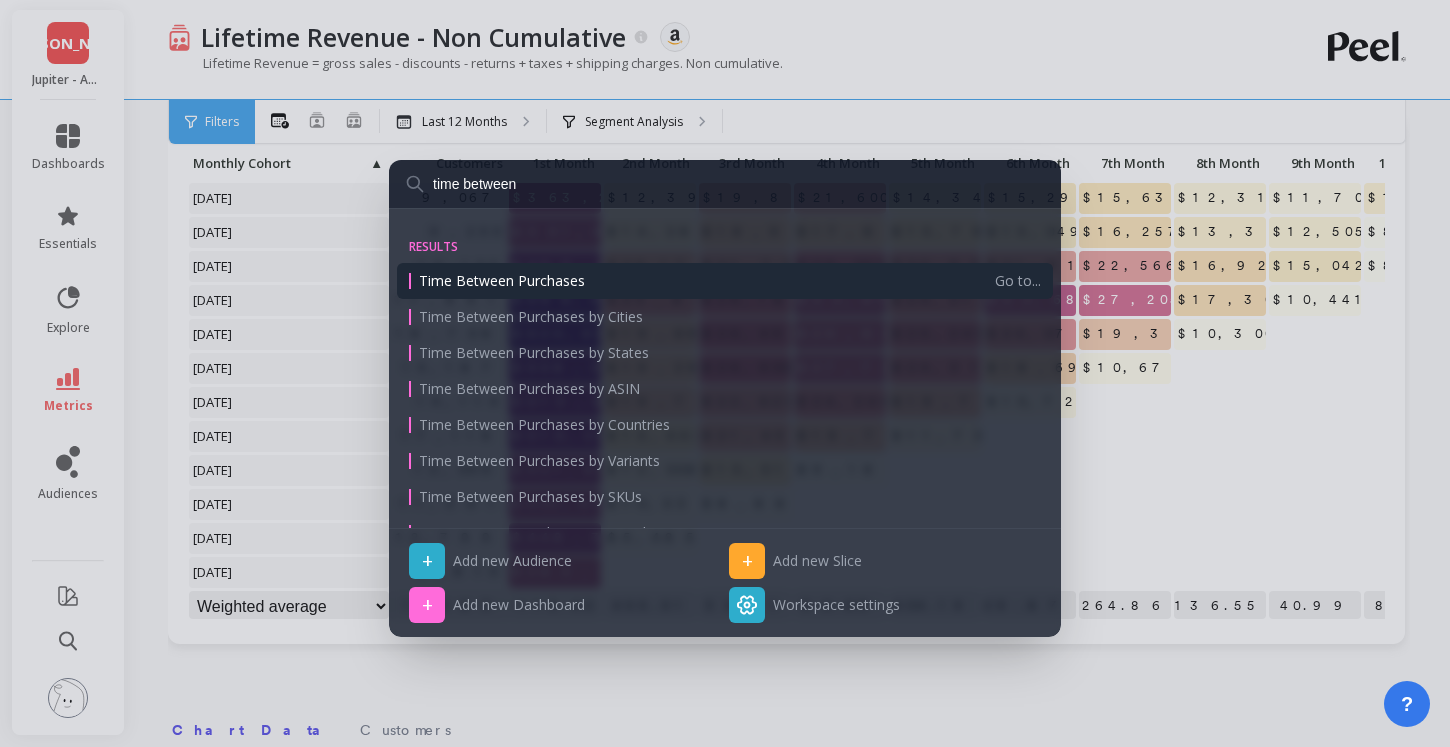 scroll, scrollTop: 0, scrollLeft: 0, axis: both 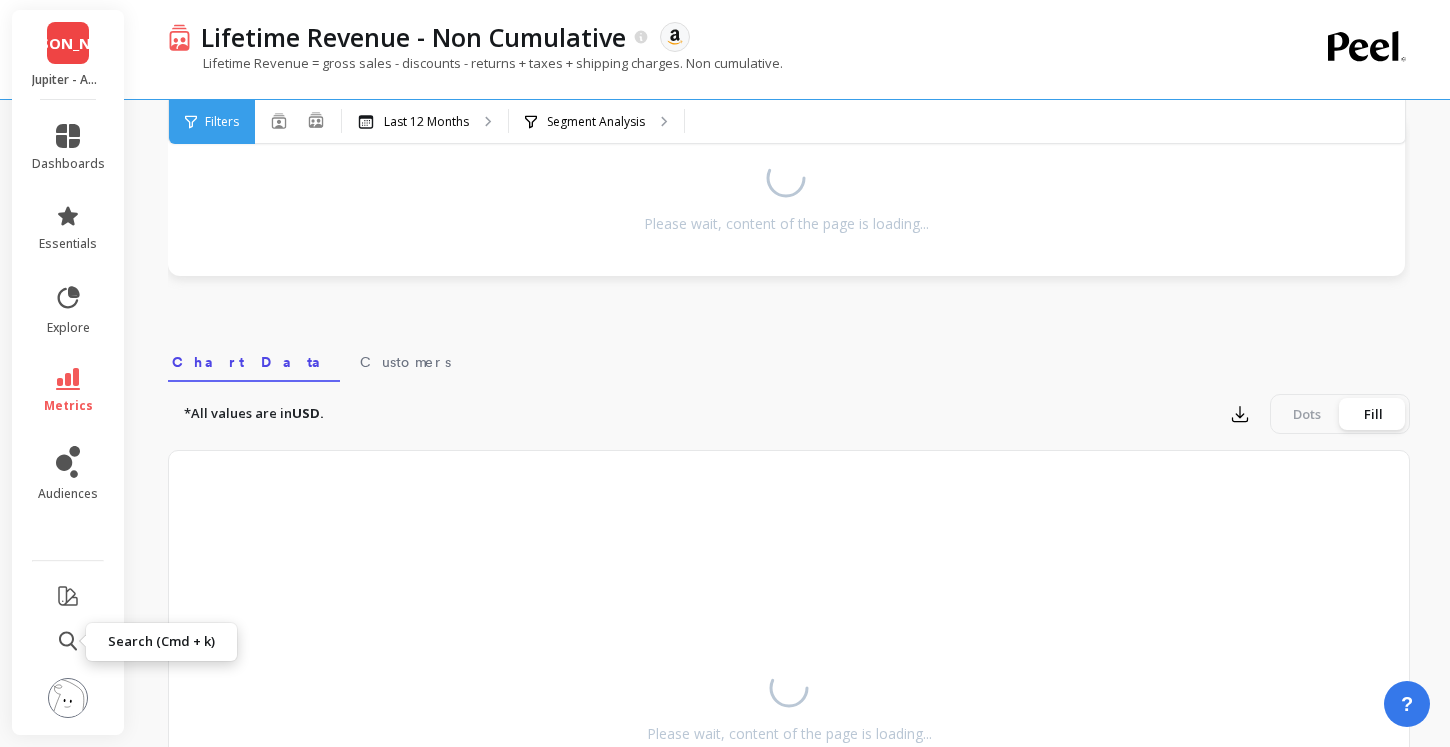click at bounding box center (68, 642) 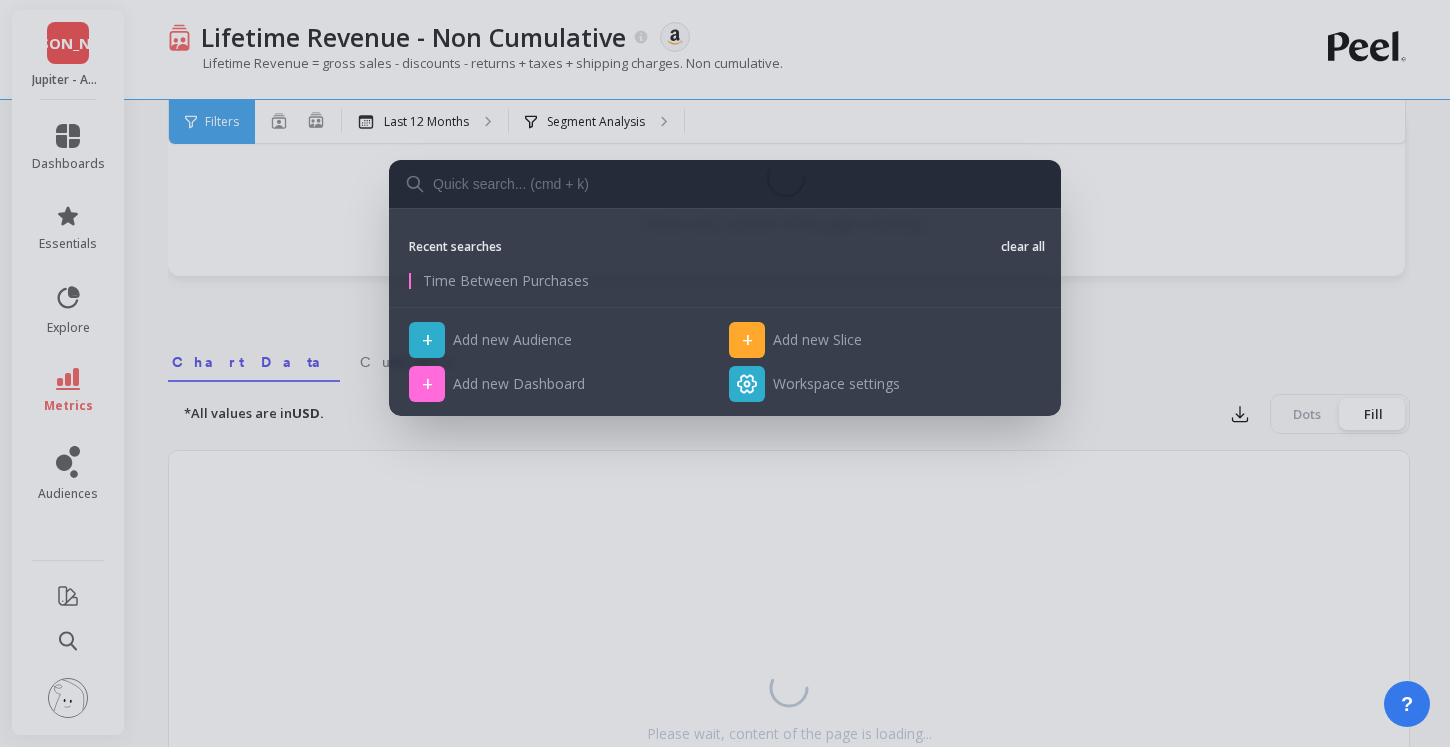 click at bounding box center (725, 184) 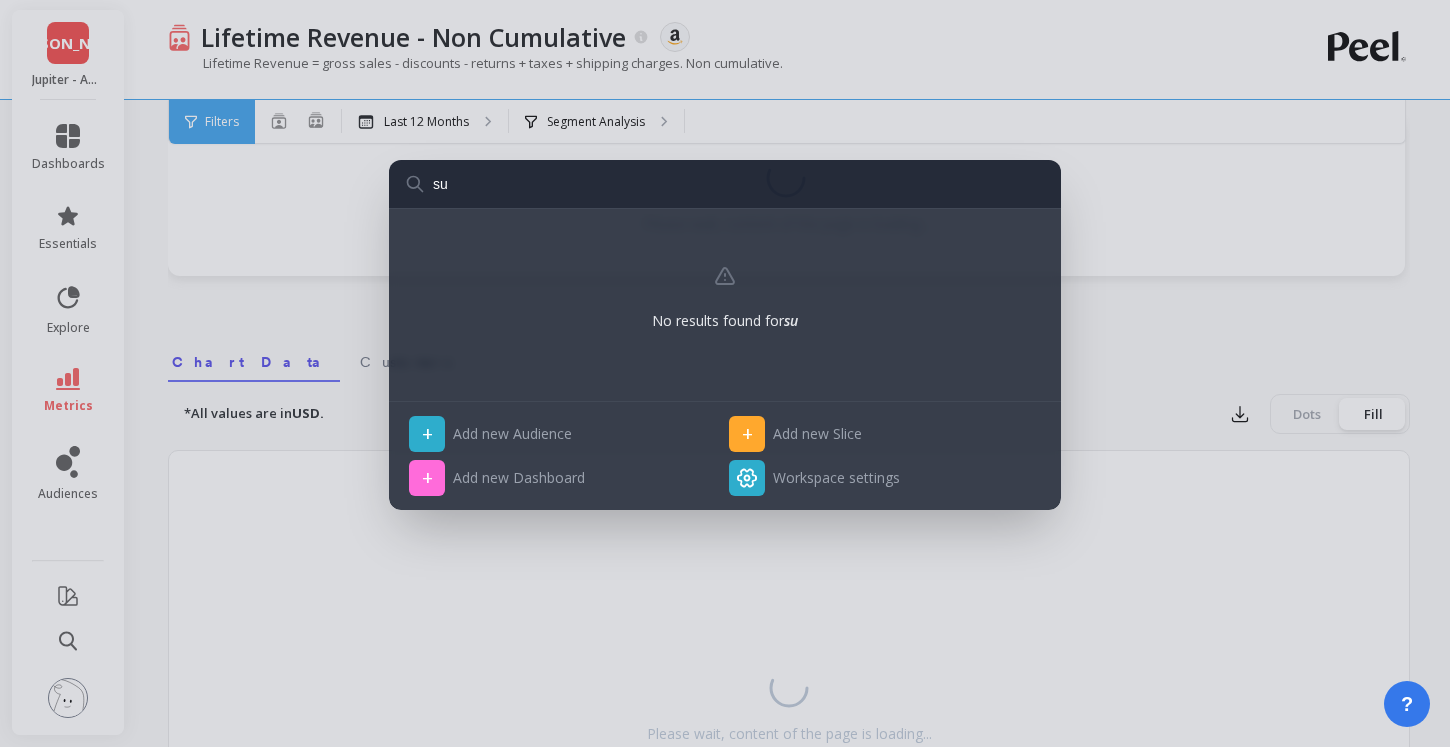 type on "s" 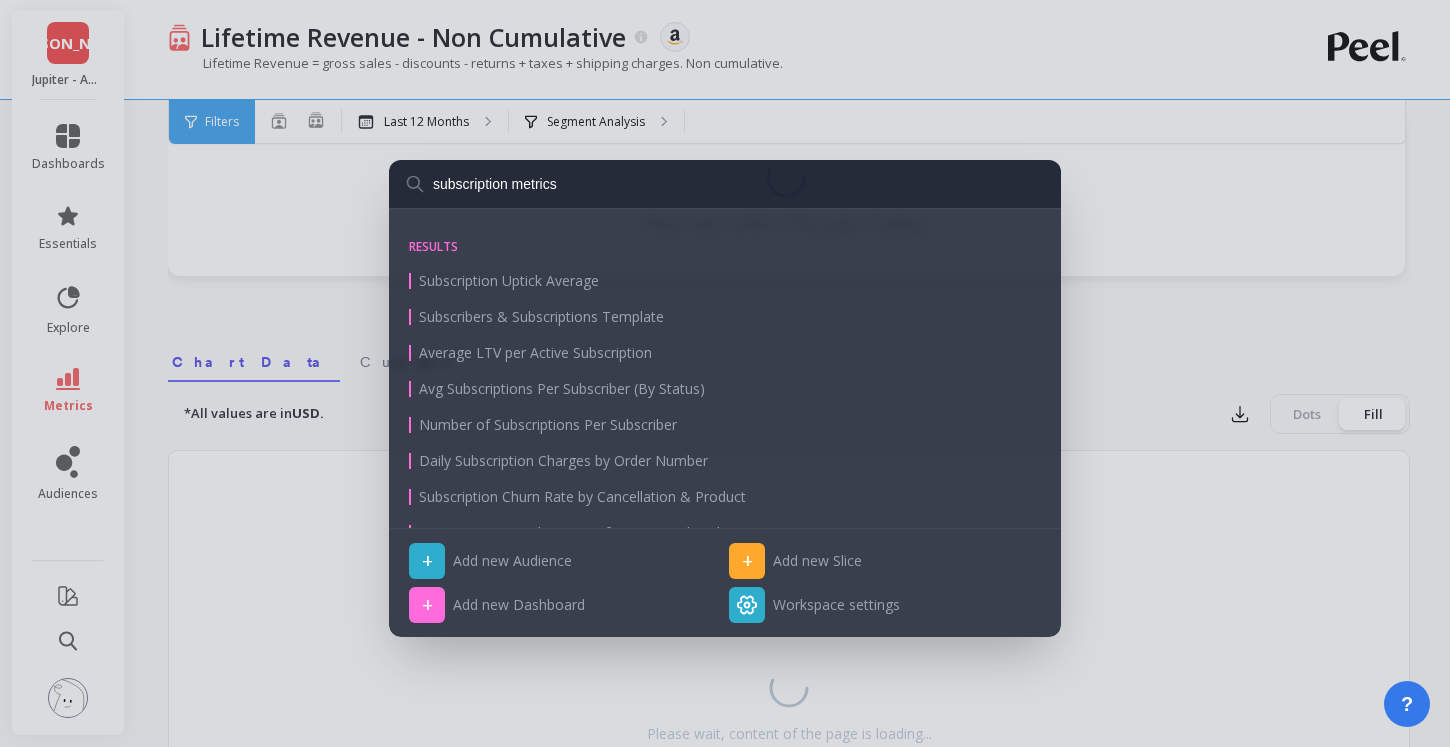 type on "subscription metrics" 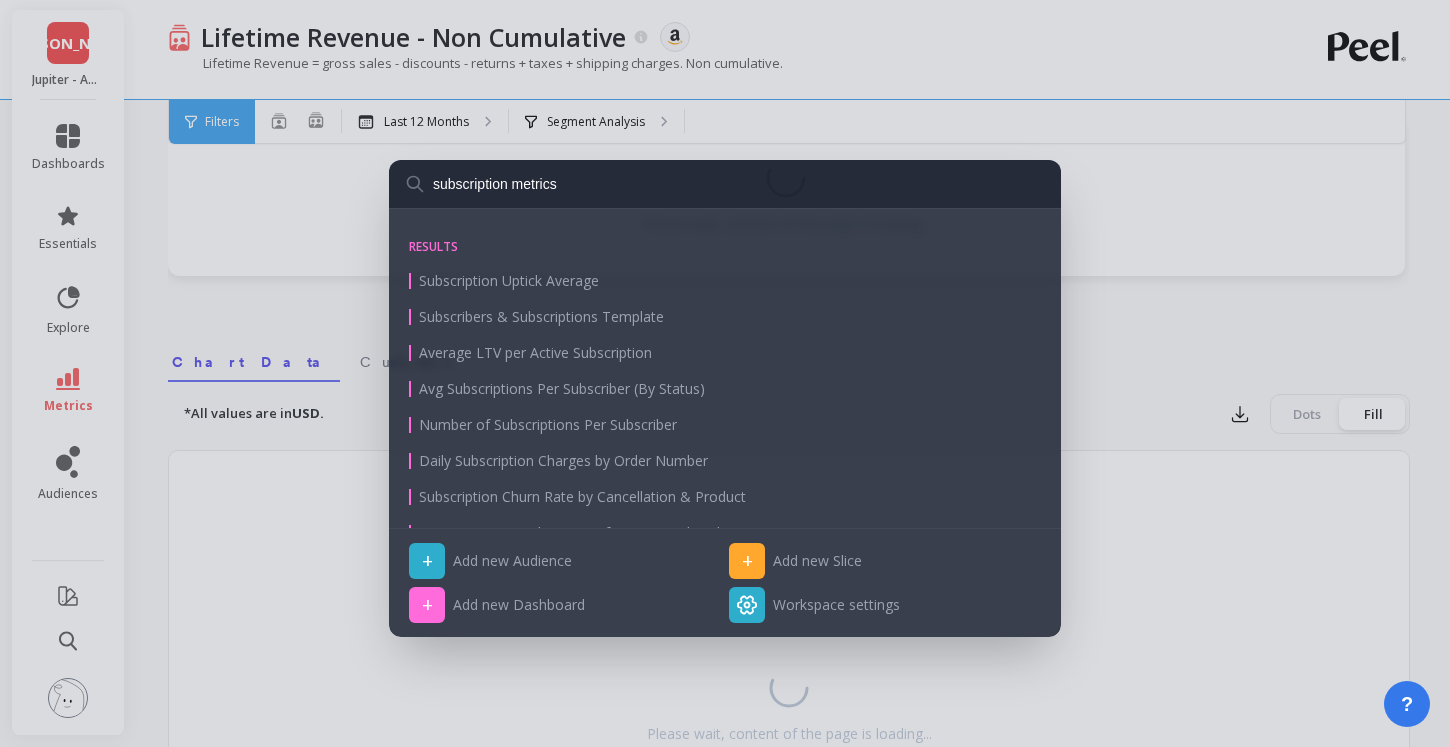 click on "subscription metrics" at bounding box center (725, 184) 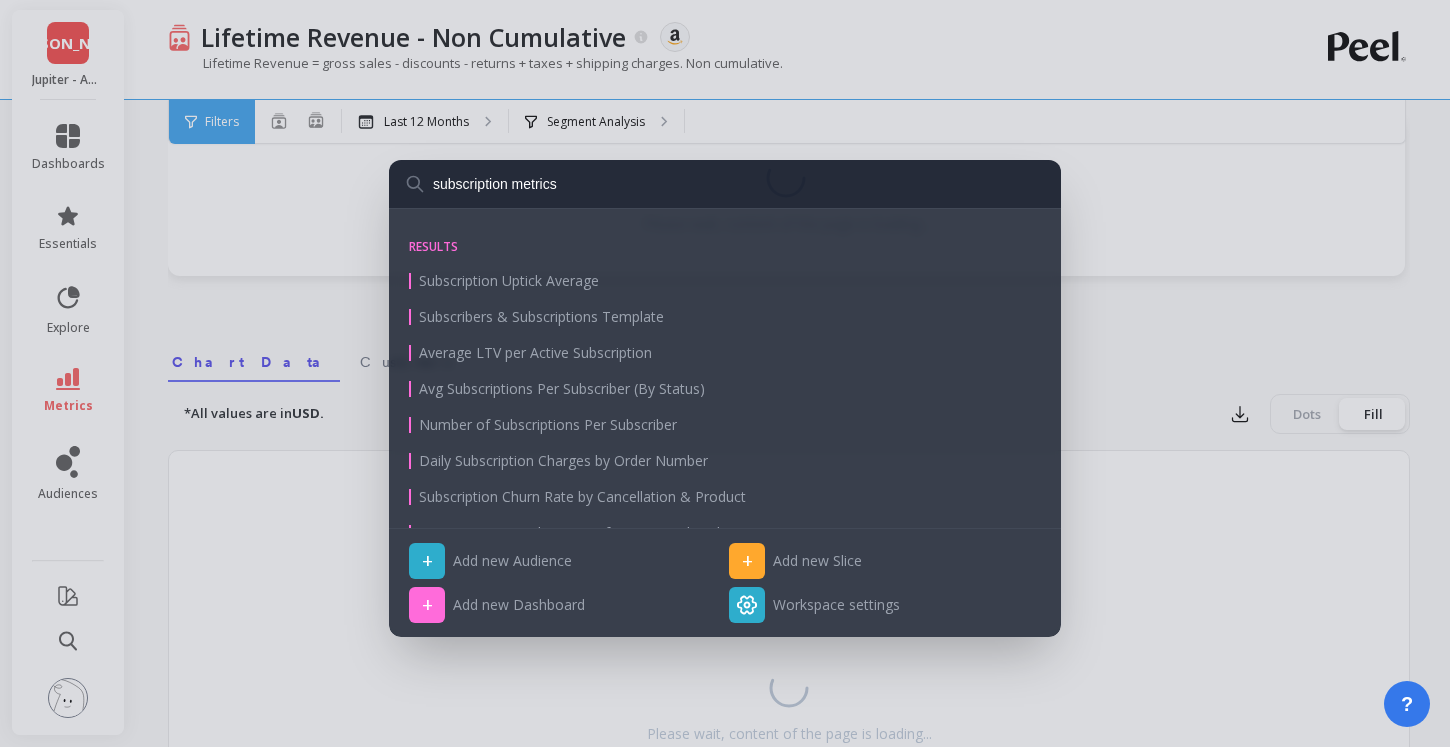 click on "subscription metrics results Subscription Uptick Average Subscribers & Subscriptions Template Average LTV per Active Subscription Avg Subscriptions Per Subscriber (By Status) Number of Subscriptions Per Subscriber Daily Subscription Charges by Order Number Subscription Churn Rate by Cancellation & Product Item Count Per Subscription for Active Subscribers Subscribers Rate by Cities for [GEOGRAPHIC_DATA] Active Subscribers Rate by Cities for [GEOGRAPHIC_DATA] Subscribers Rate by Cities for [GEOGRAPHIC_DATA] Active Subscribers Rate by Cities for [GEOGRAPHIC_DATA] Subscribers Rate by Cities for [PERSON_NAME] Active Subscribers Rate by Cities for [GEOGRAPHIC_DATA] Subscribers Rate by Amazon Promotions for US Core Free Shipping Promotion A3JU1FCINF5SD0,VPC-1-165265076 Coupon Subscribers Rate by Cities for [PERSON_NAME] Subscribers Rate by States for Sa Active Subscribers Rate by Amazon Promotions for VPC-1-201242584 Coupon Subscribers Rate by Cities for [GEOGRAPHIC_DATA] Active Subscribers Rate by Cities for [GEOGRAPHIC_DATA] + Add new Audience + Add new Slice + Add new Dashboard" at bounding box center [725, 373] 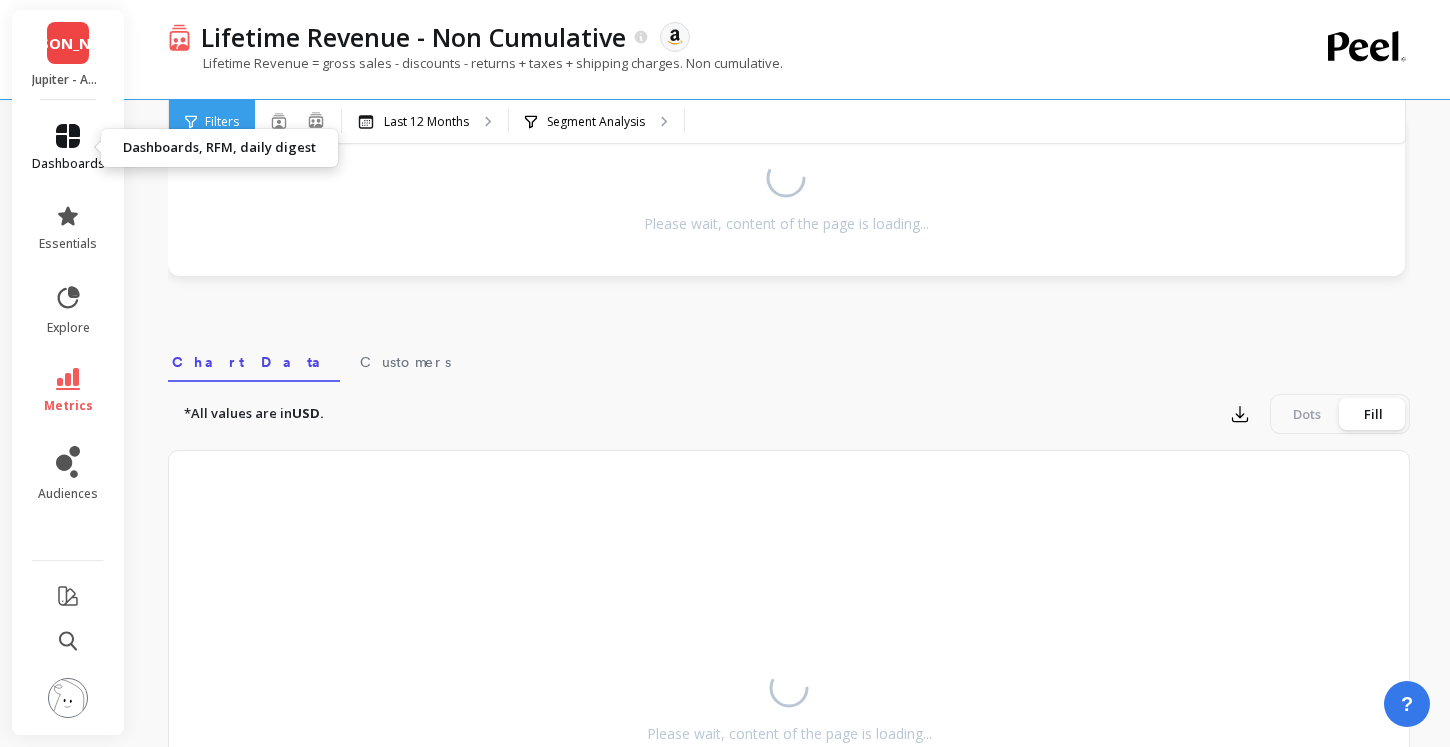 click on "dashboards" at bounding box center (68, 164) 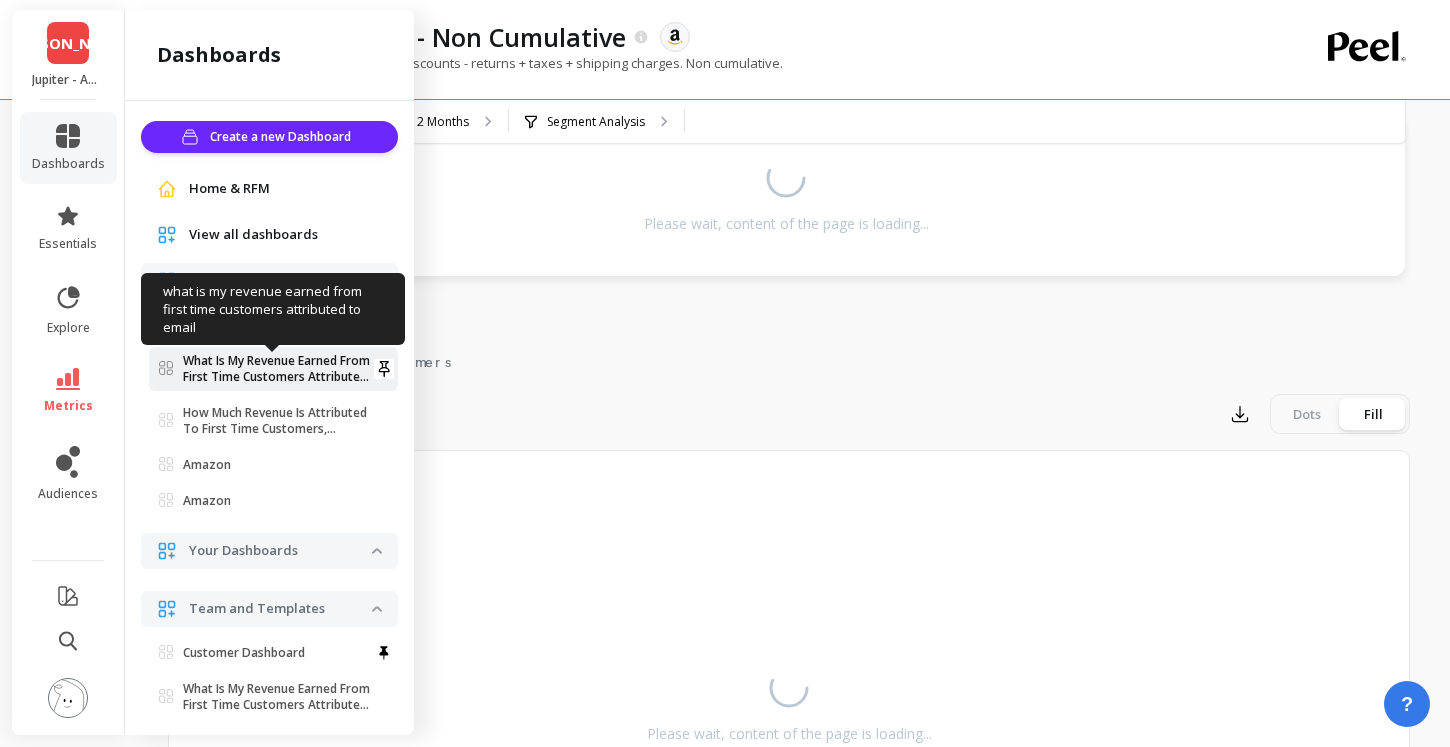 click on "What Is My Revenue Earned From First Time Customers Attributed To Email" at bounding box center (277, 369) 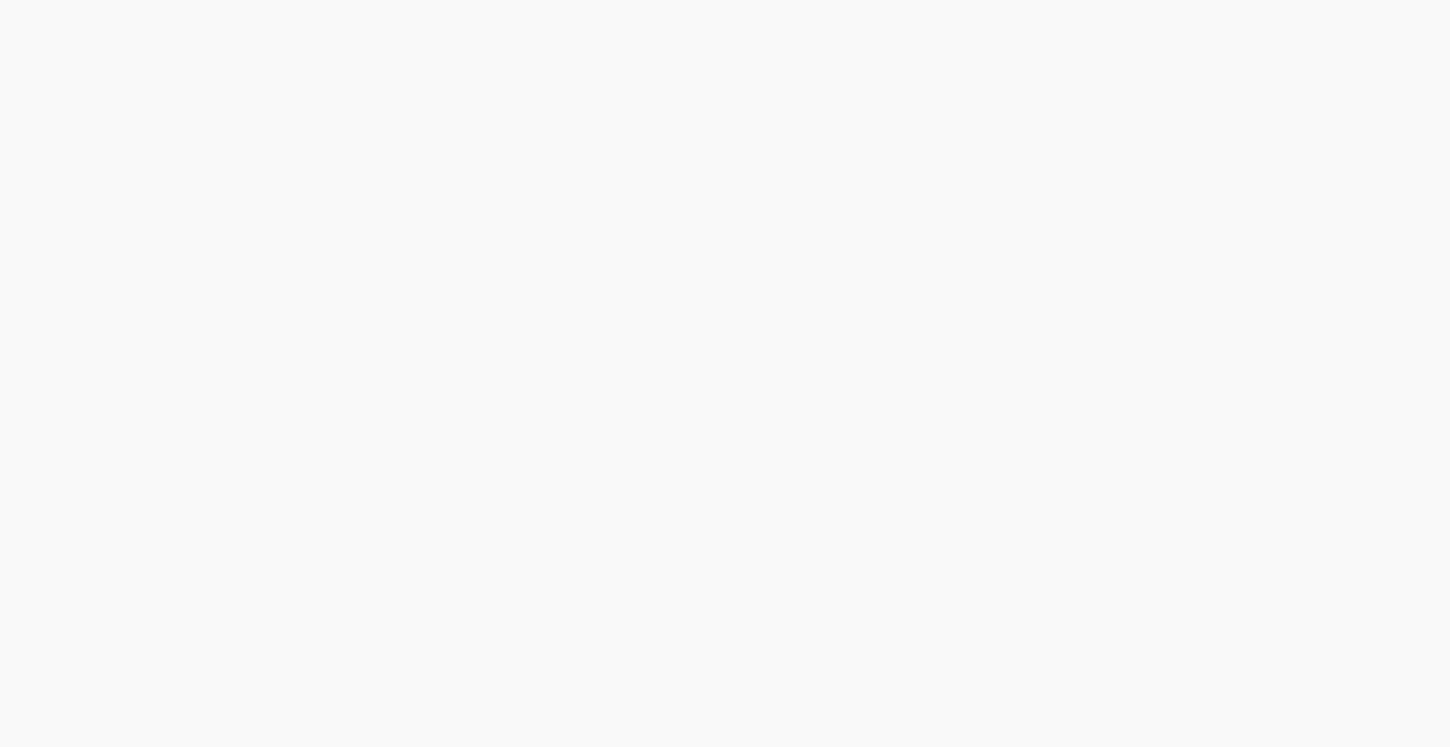 scroll, scrollTop: 0, scrollLeft: 0, axis: both 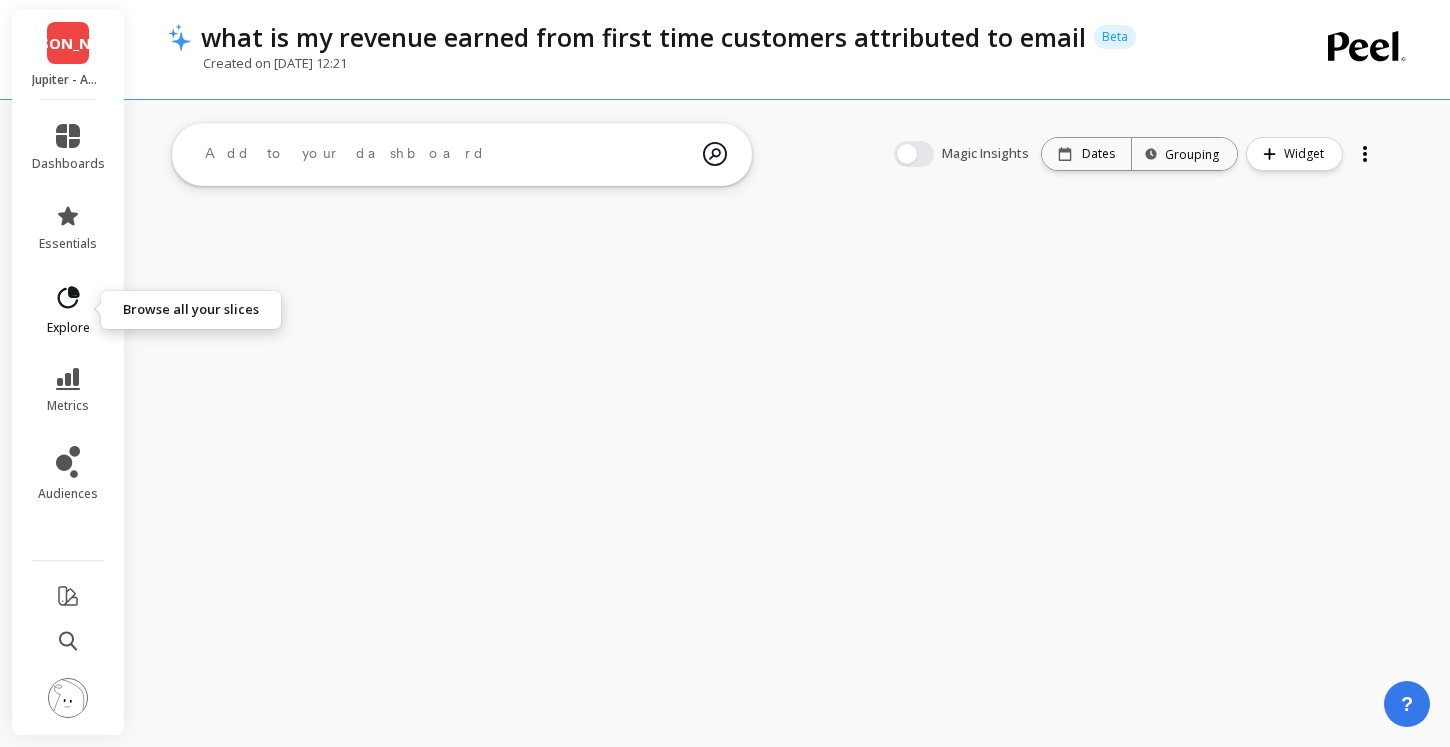click 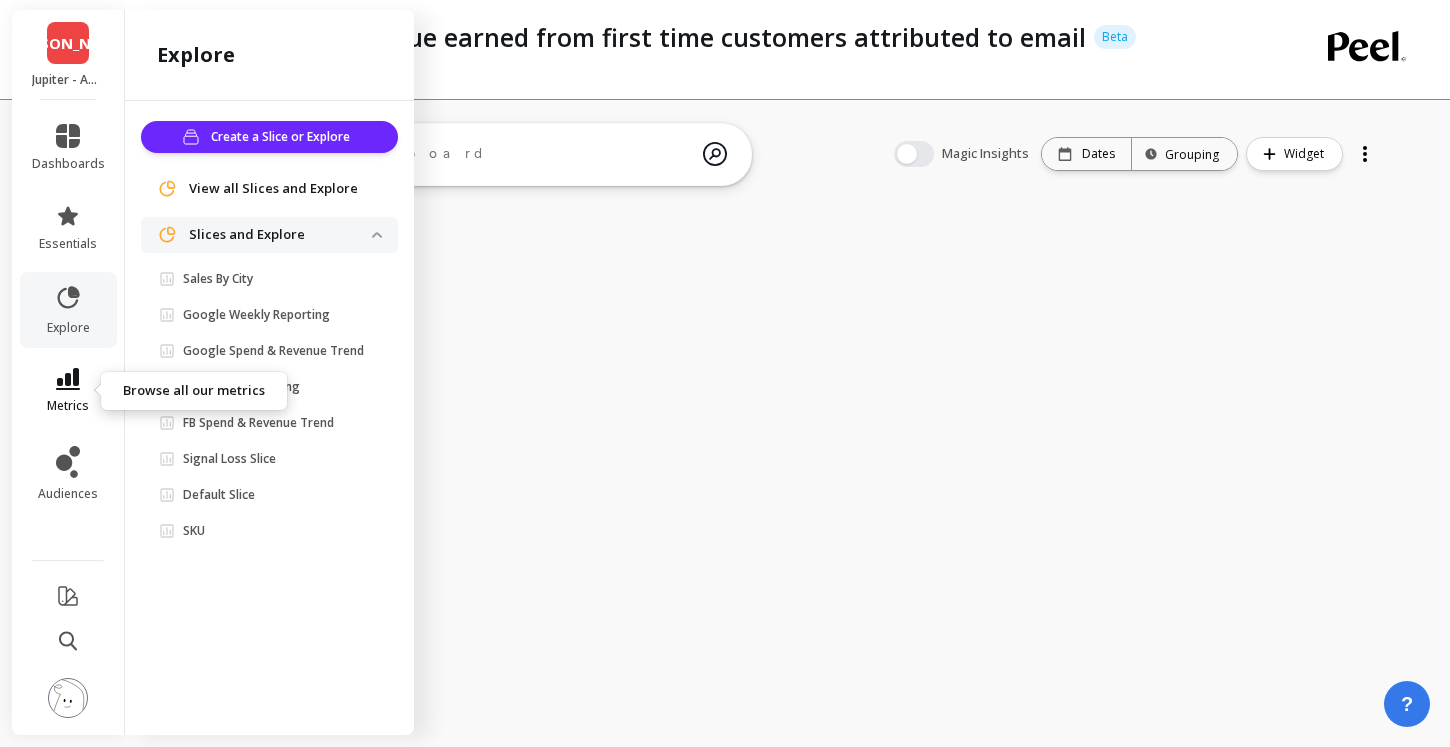 scroll, scrollTop: 0, scrollLeft: 0, axis: both 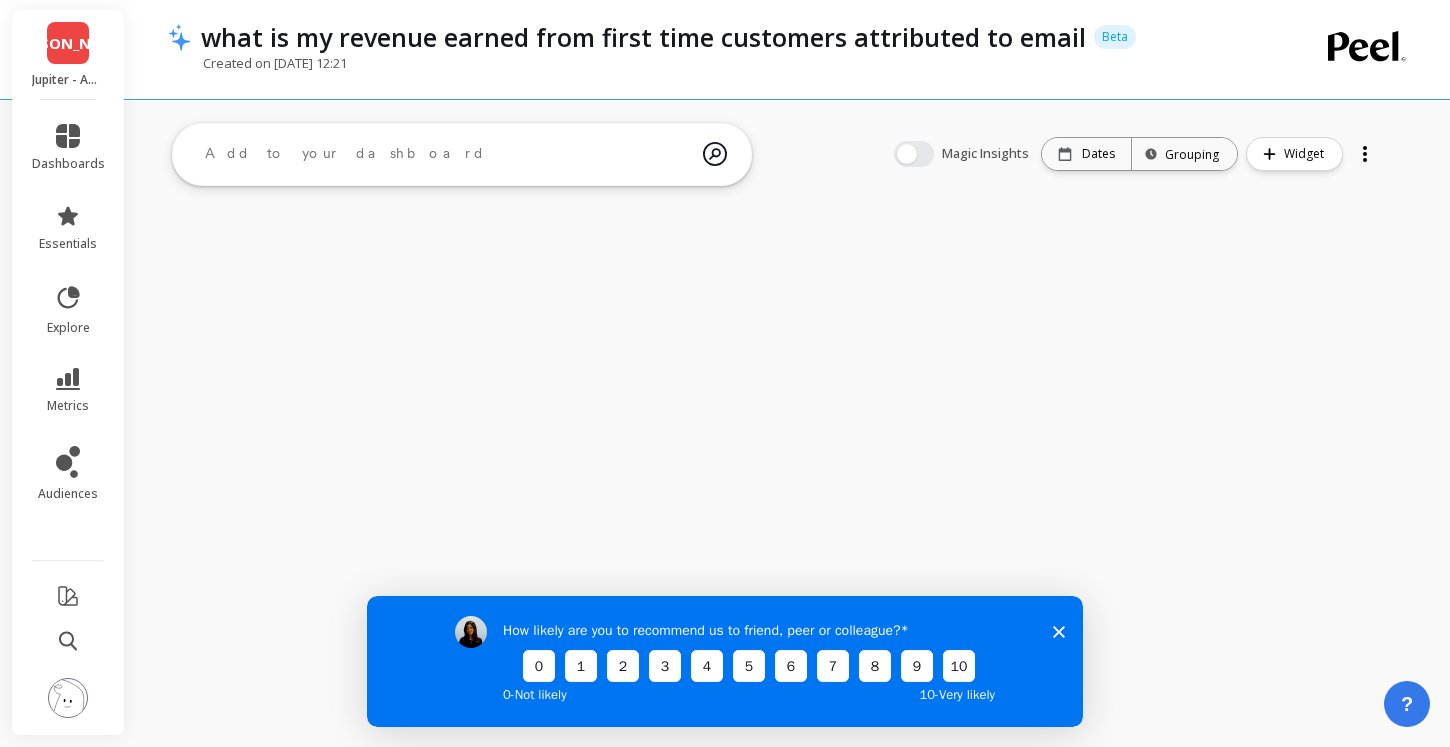 click on "JA Jupiter - Amazon dashboards essentials explore metrics audiences what is my revenue earned from first time customers attributed to email Beta Created on May 9, 2025 at 12:21  ask the AI What is the rate of subscriptions we have lost over the last 12 months? What are the top 3 products that new customers purchase? Which products are selling better this month? metrics Average Order Value Average Order Value by Cities Number of Orders Cohort Customers per Order Count Cohort Customers per Order Count by Cities Days since First Order Days since First Order by Cities Total Sales Total Sales by Cities Number of Orders by Cities Magic Insights Date: Dates Time grouping: Grouping Widget" at bounding box center (725, 373) 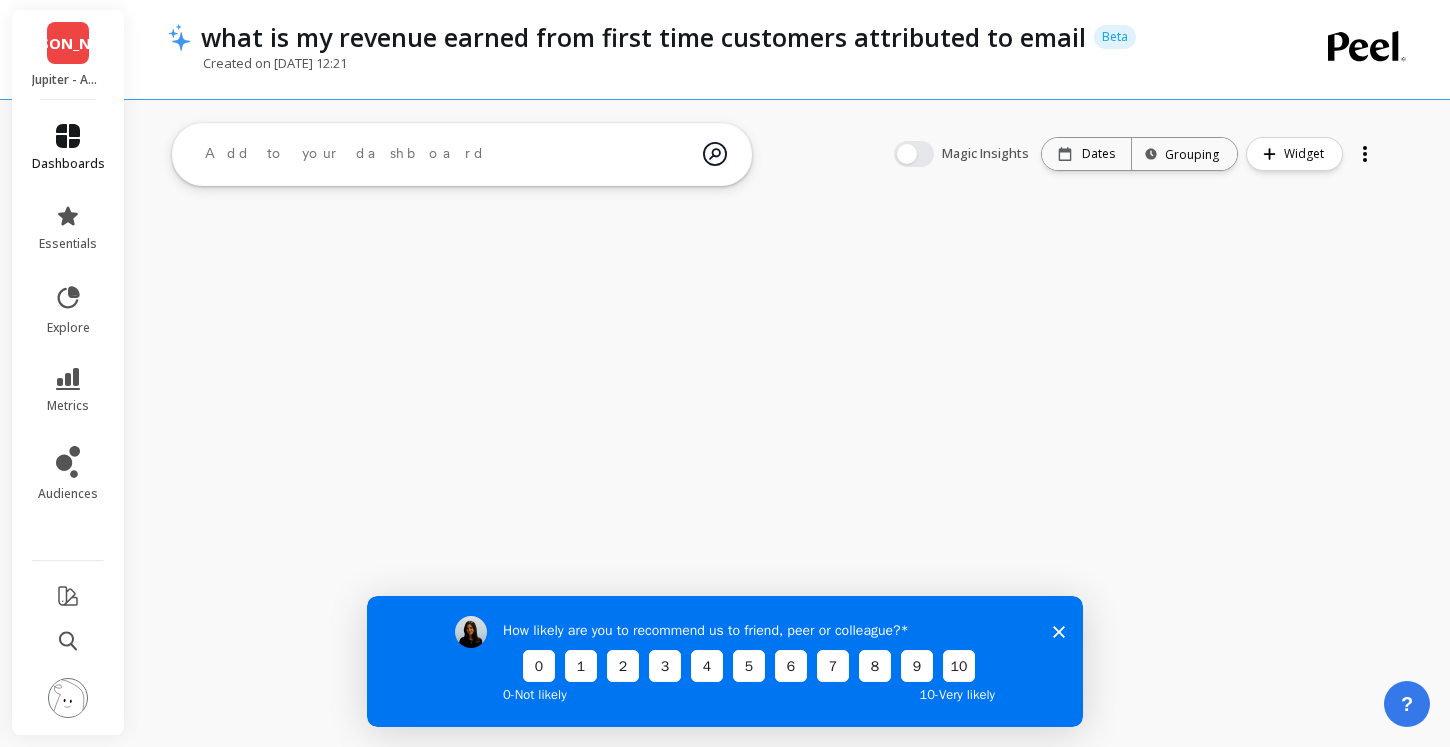 click 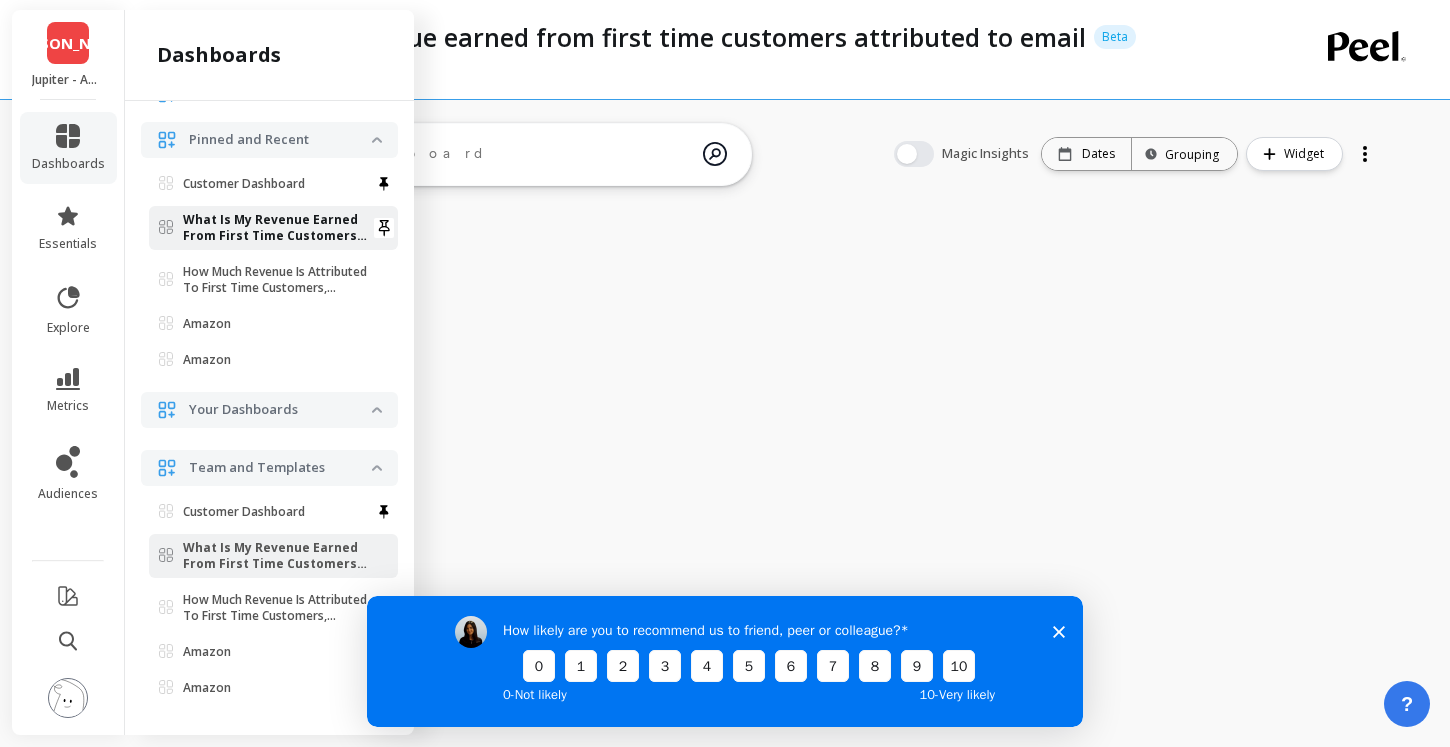 scroll, scrollTop: 144, scrollLeft: 0, axis: vertical 